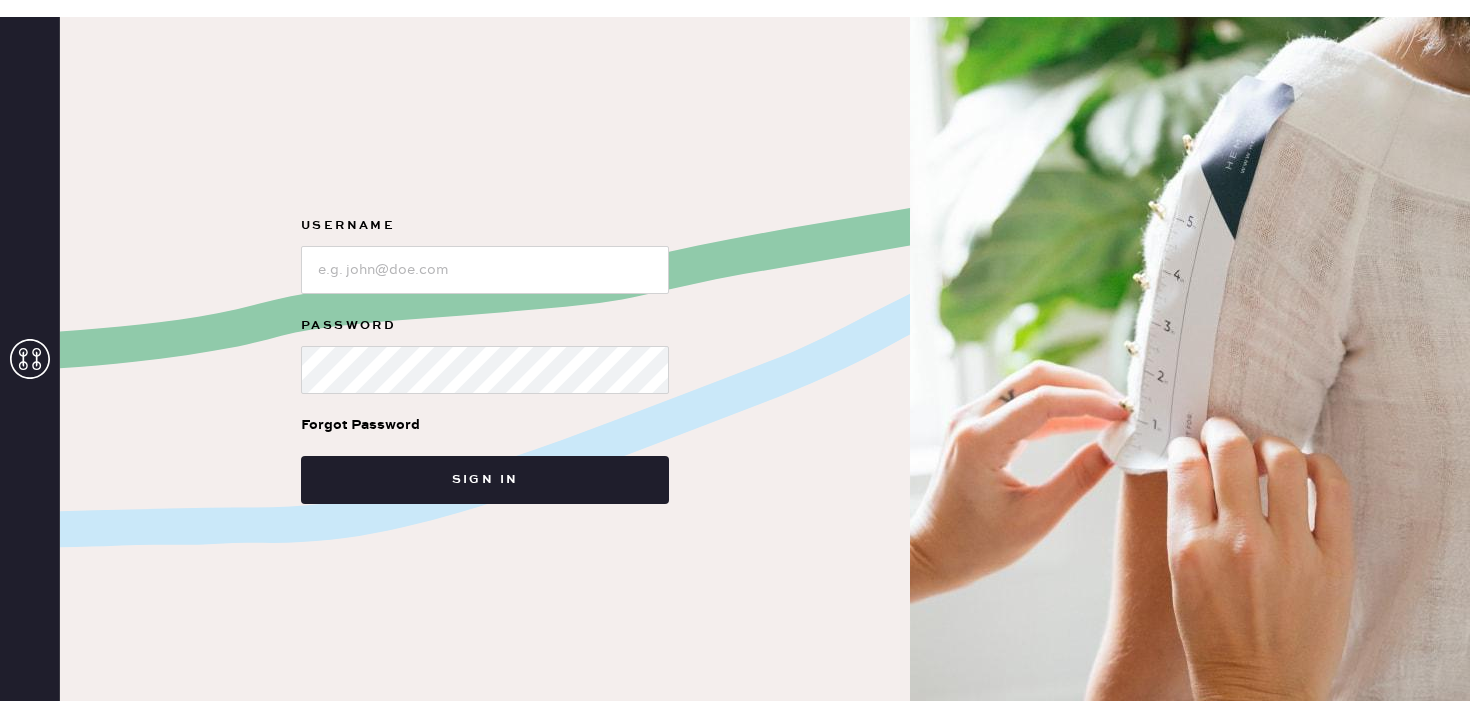 scroll, scrollTop: 0, scrollLeft: 0, axis: both 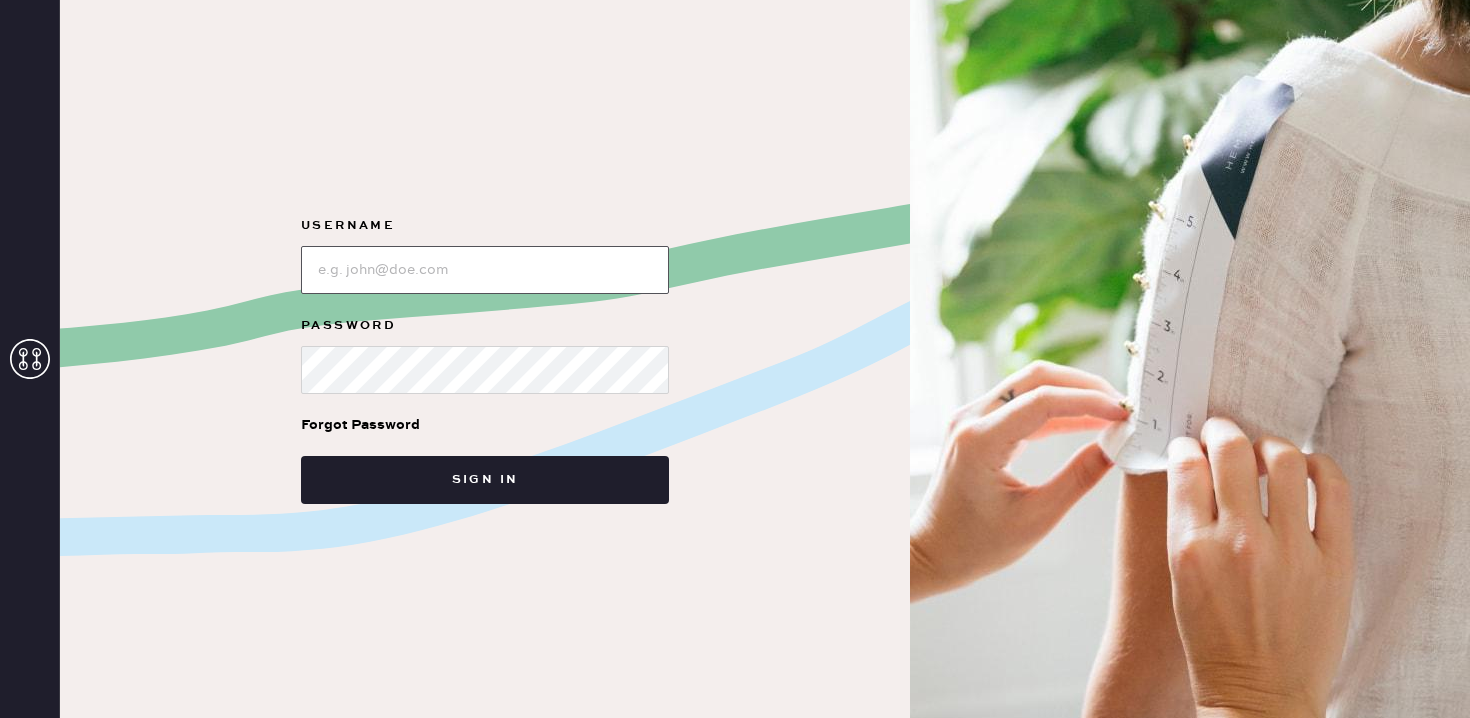 type on "reformationsoho" 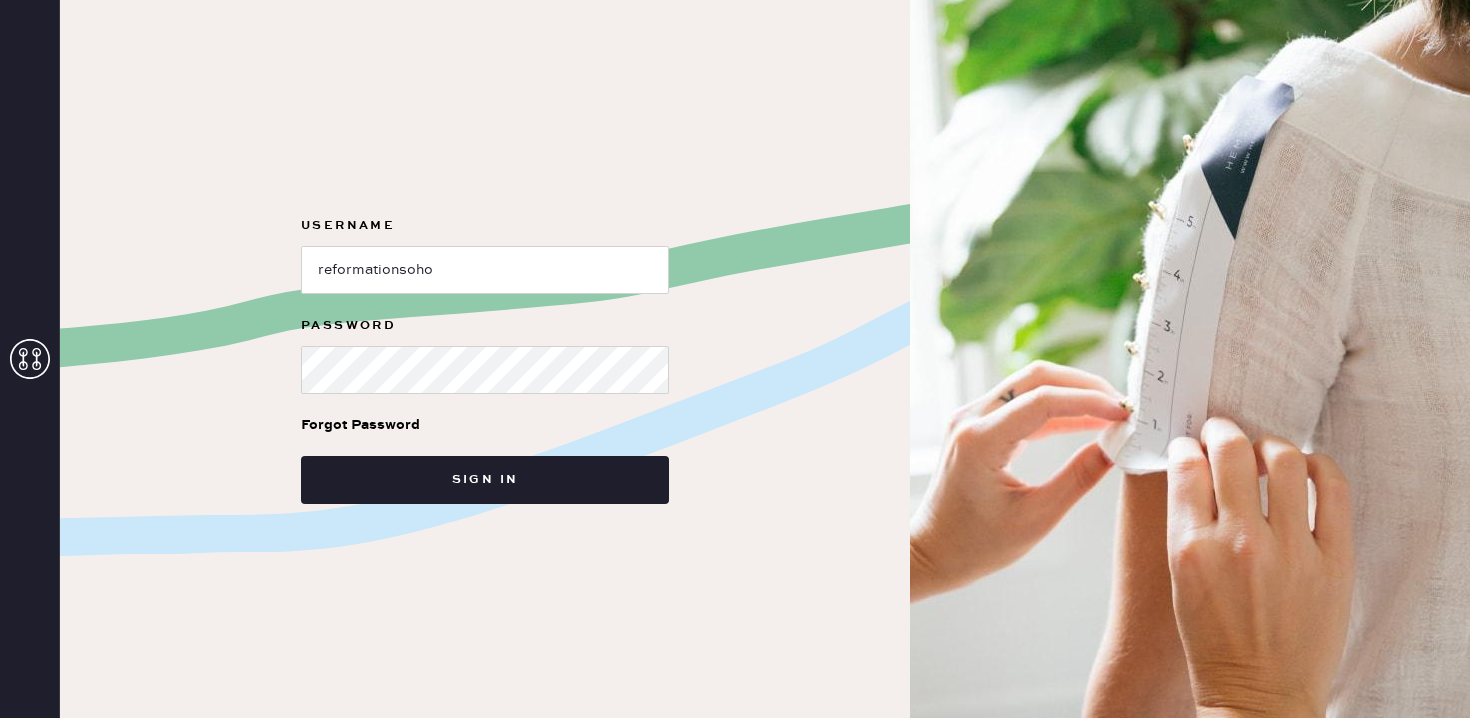 click on "Forgot Password" at bounding box center (360, 425) 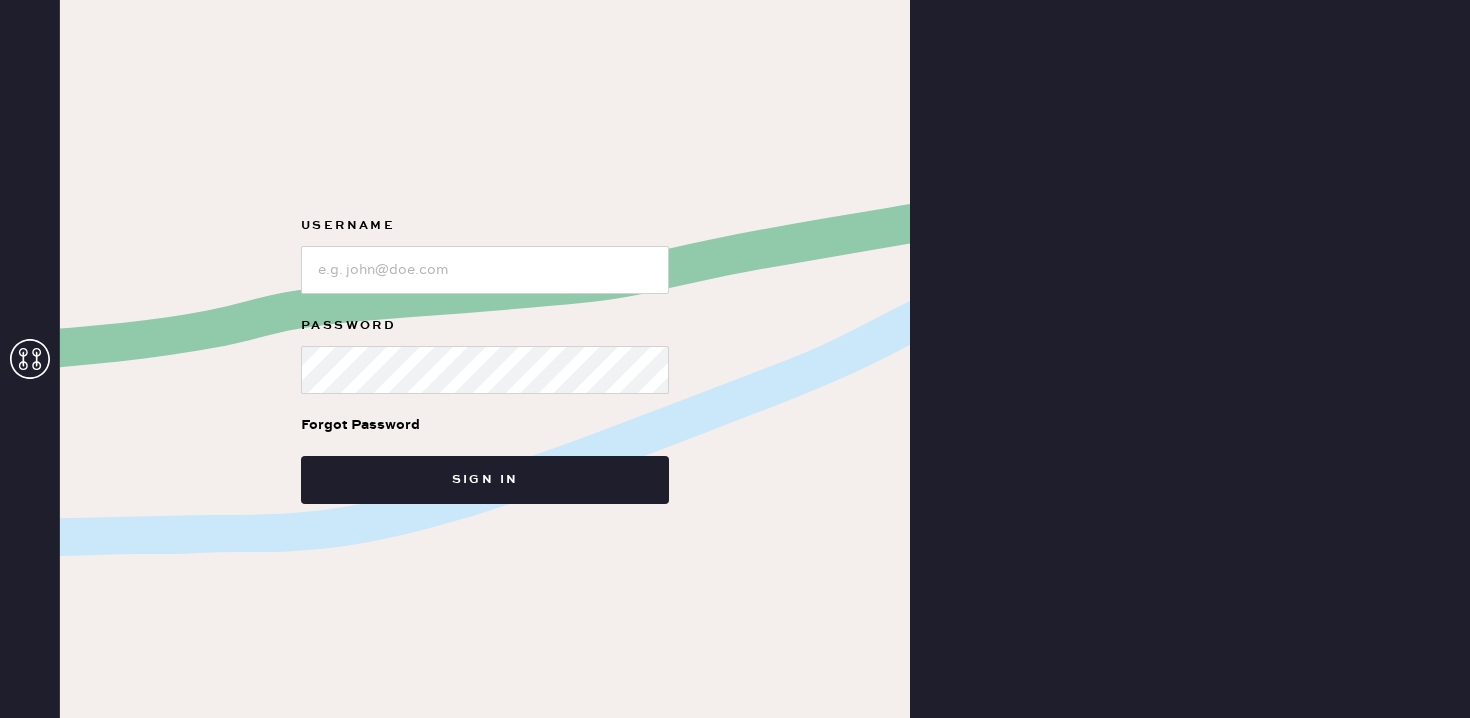scroll, scrollTop: 0, scrollLeft: 0, axis: both 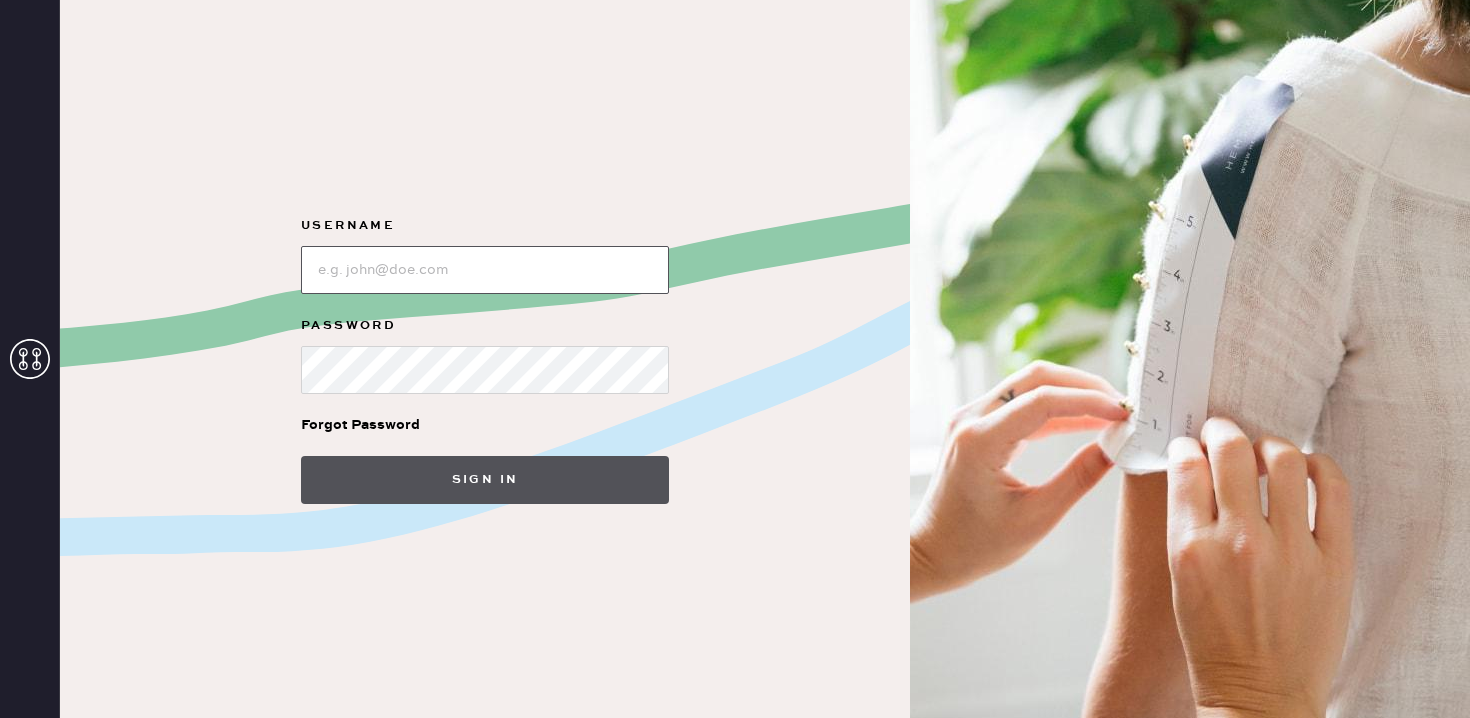 type on "reformationsoho" 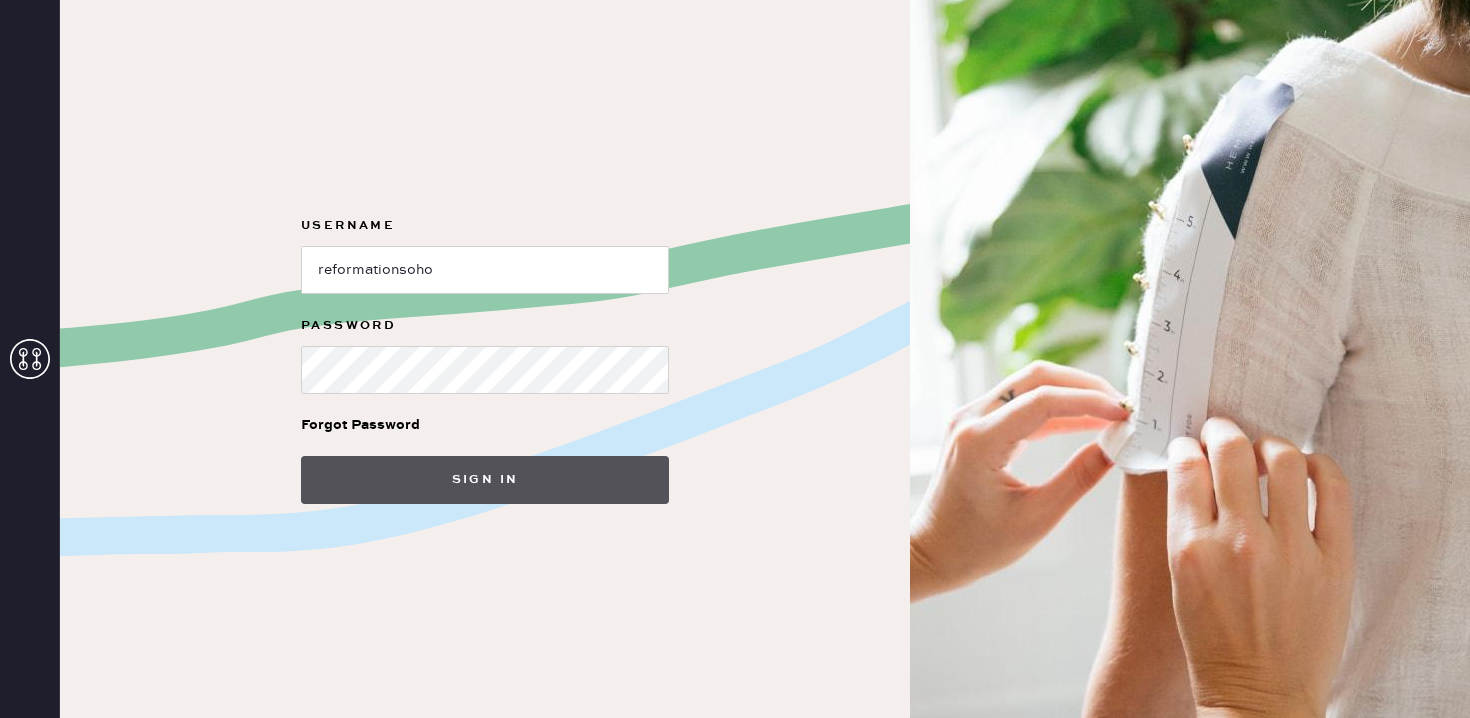 click on "Sign in" at bounding box center (485, 480) 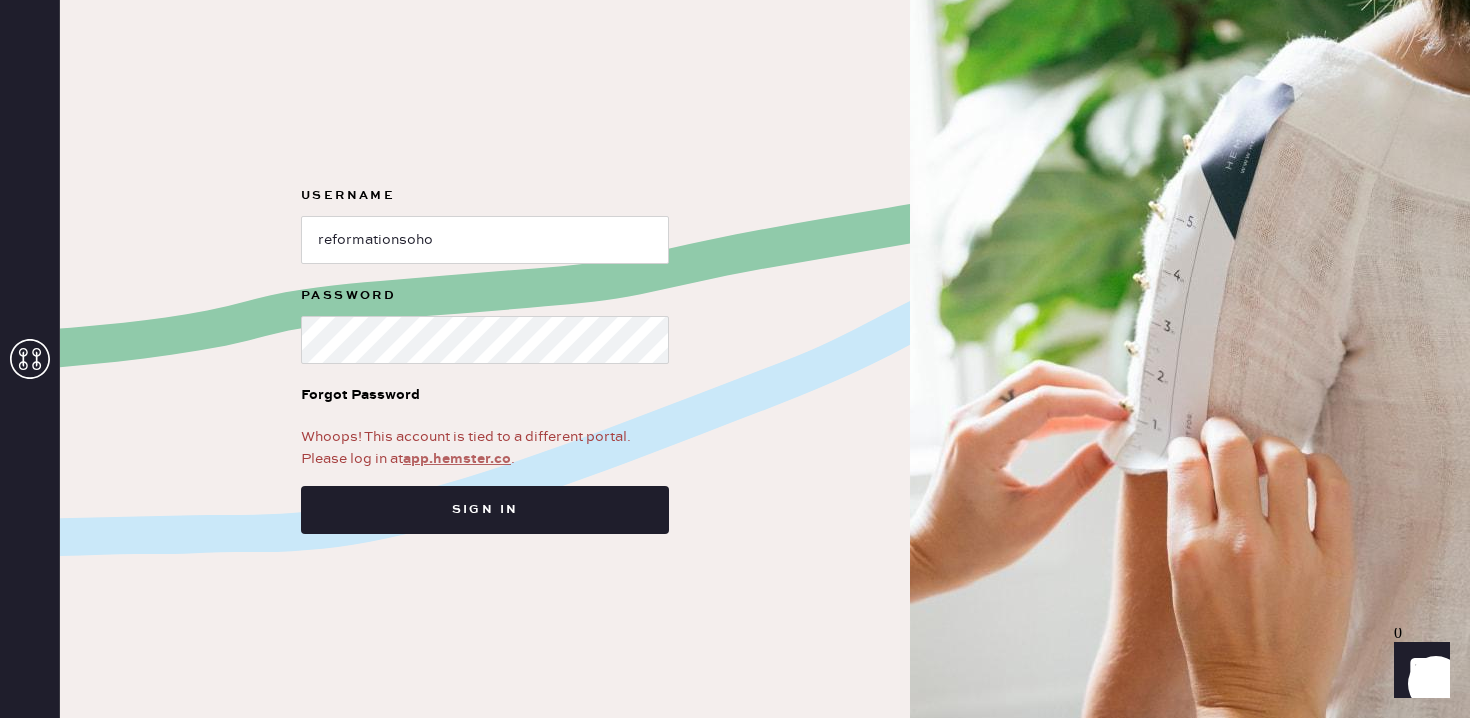 click on "app.hemster.co" at bounding box center (457, 459) 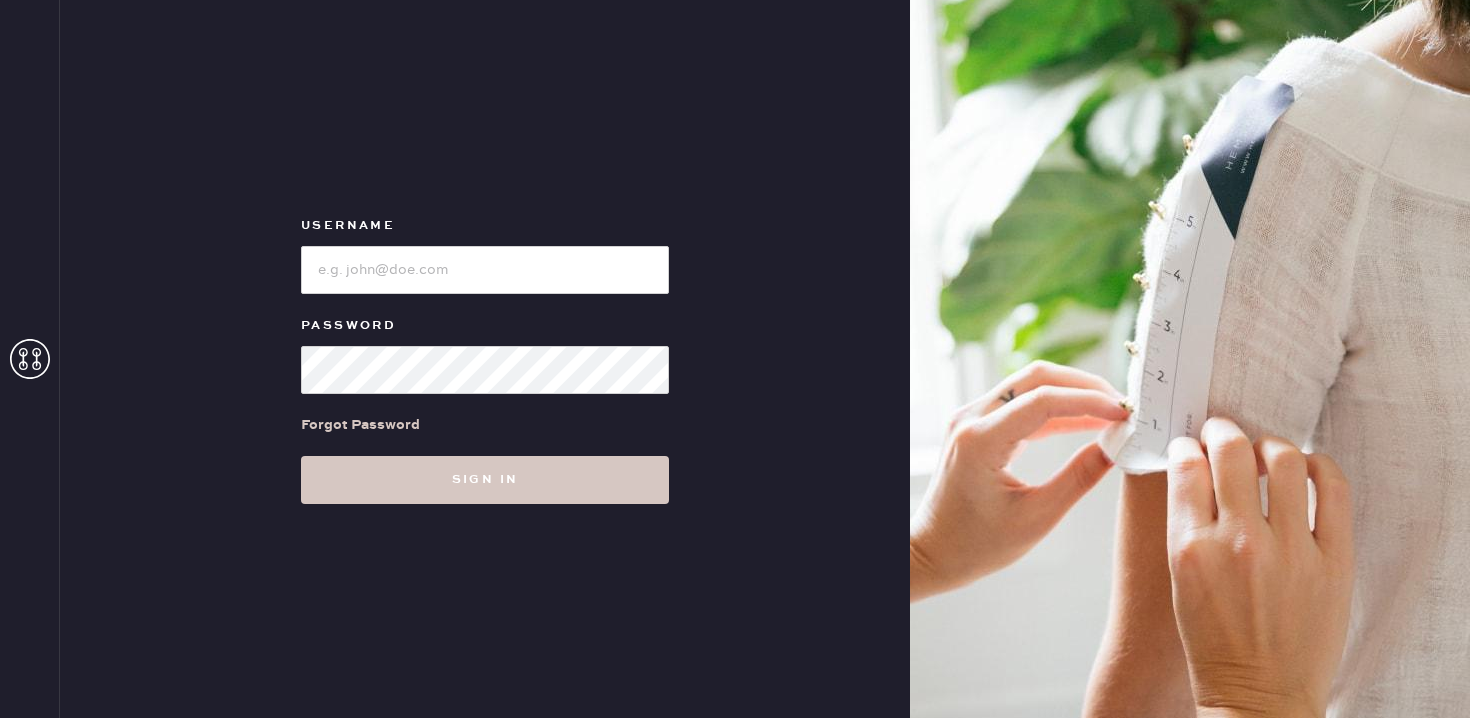 scroll, scrollTop: 0, scrollLeft: 0, axis: both 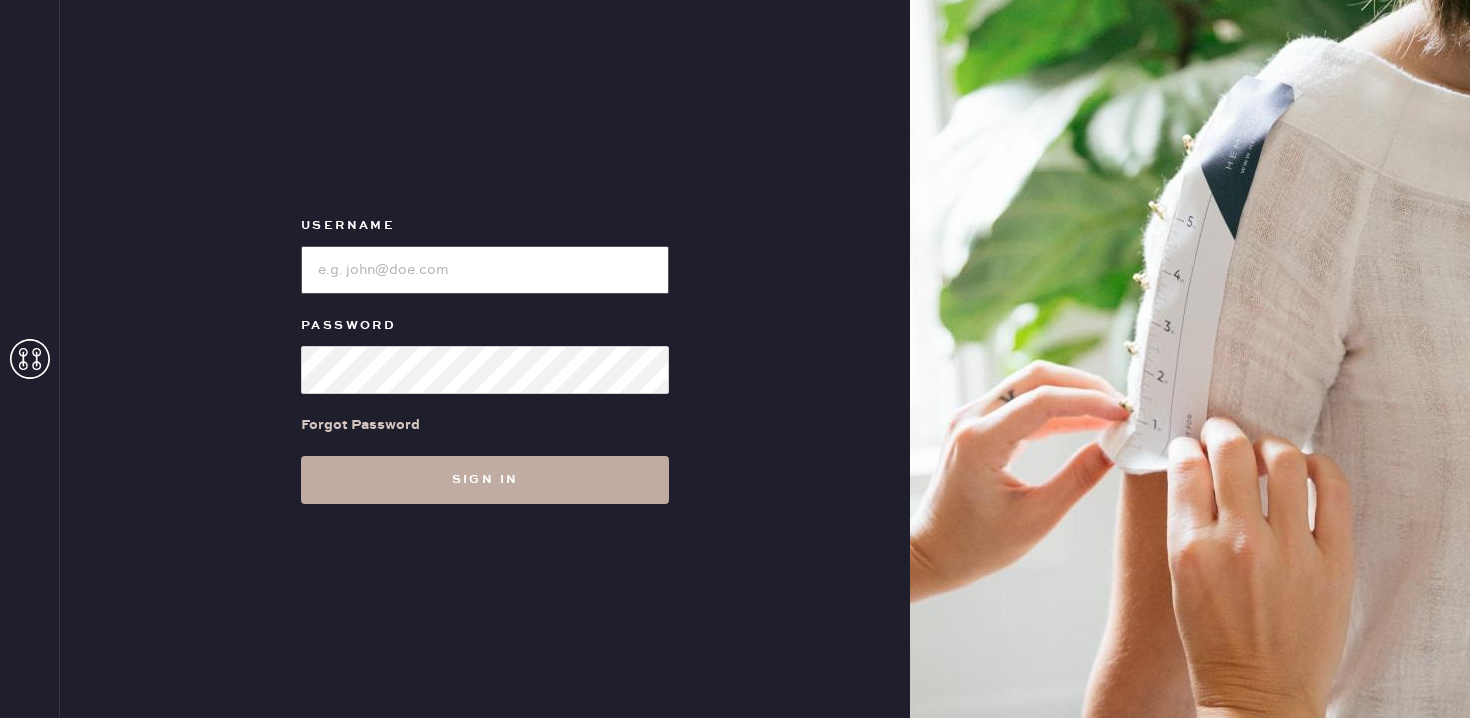type on "reformationsoho" 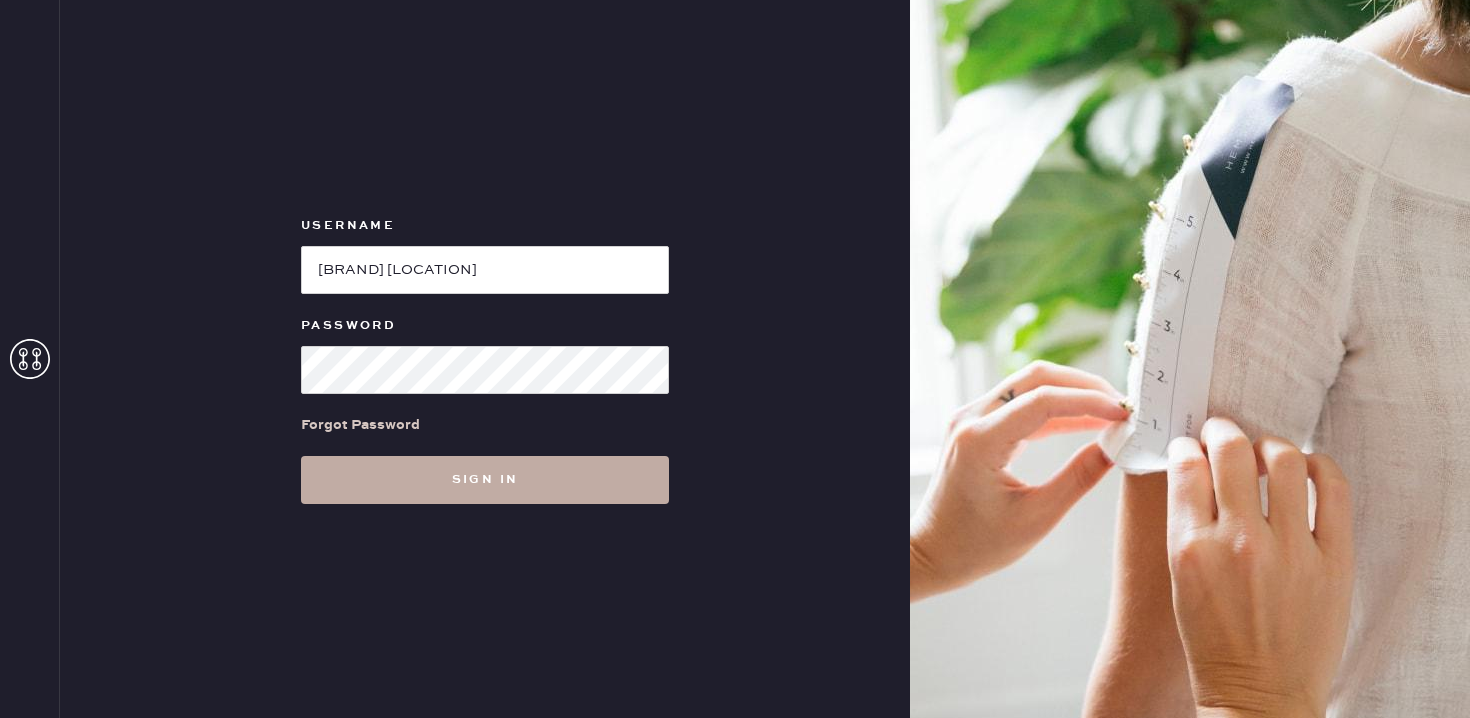 click on "Sign in" at bounding box center (485, 480) 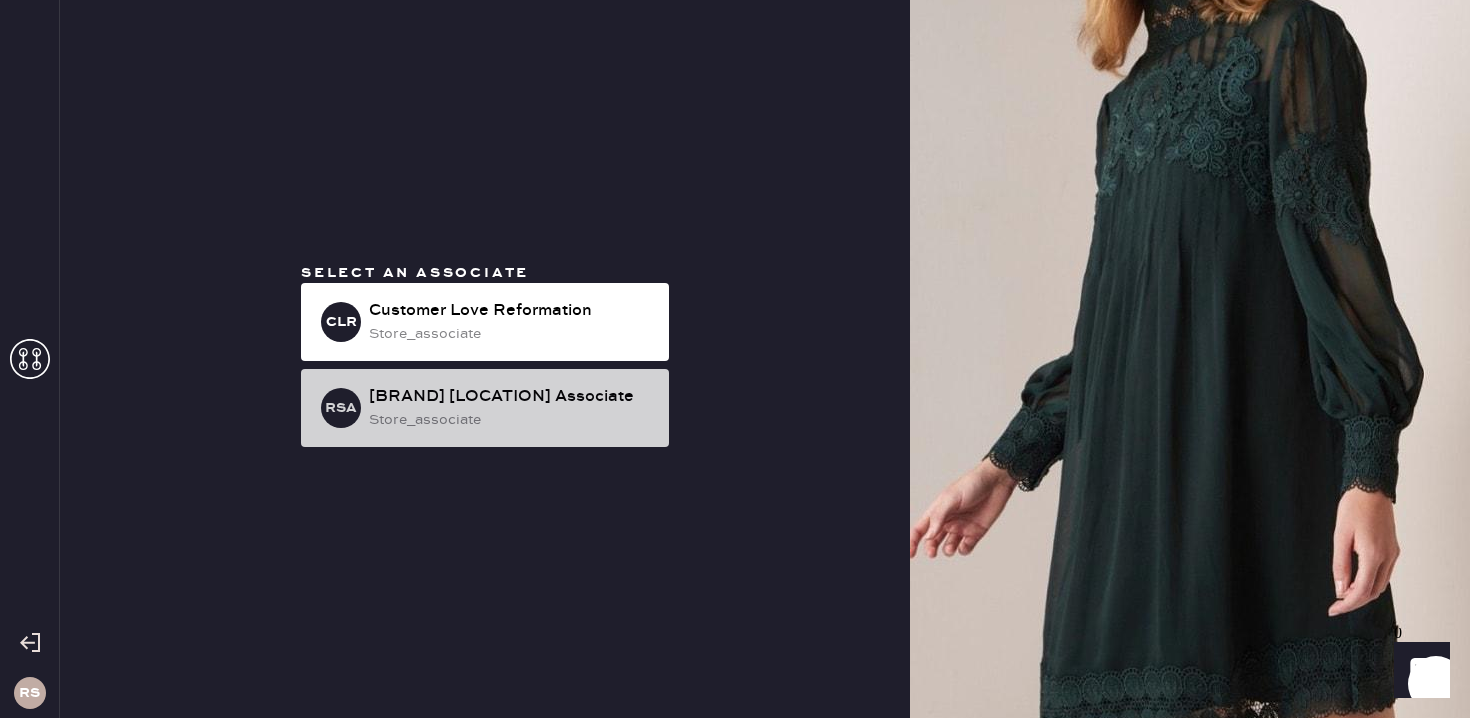 click on "RSA Reformation Soho Associate store_associate" at bounding box center (485, 408) 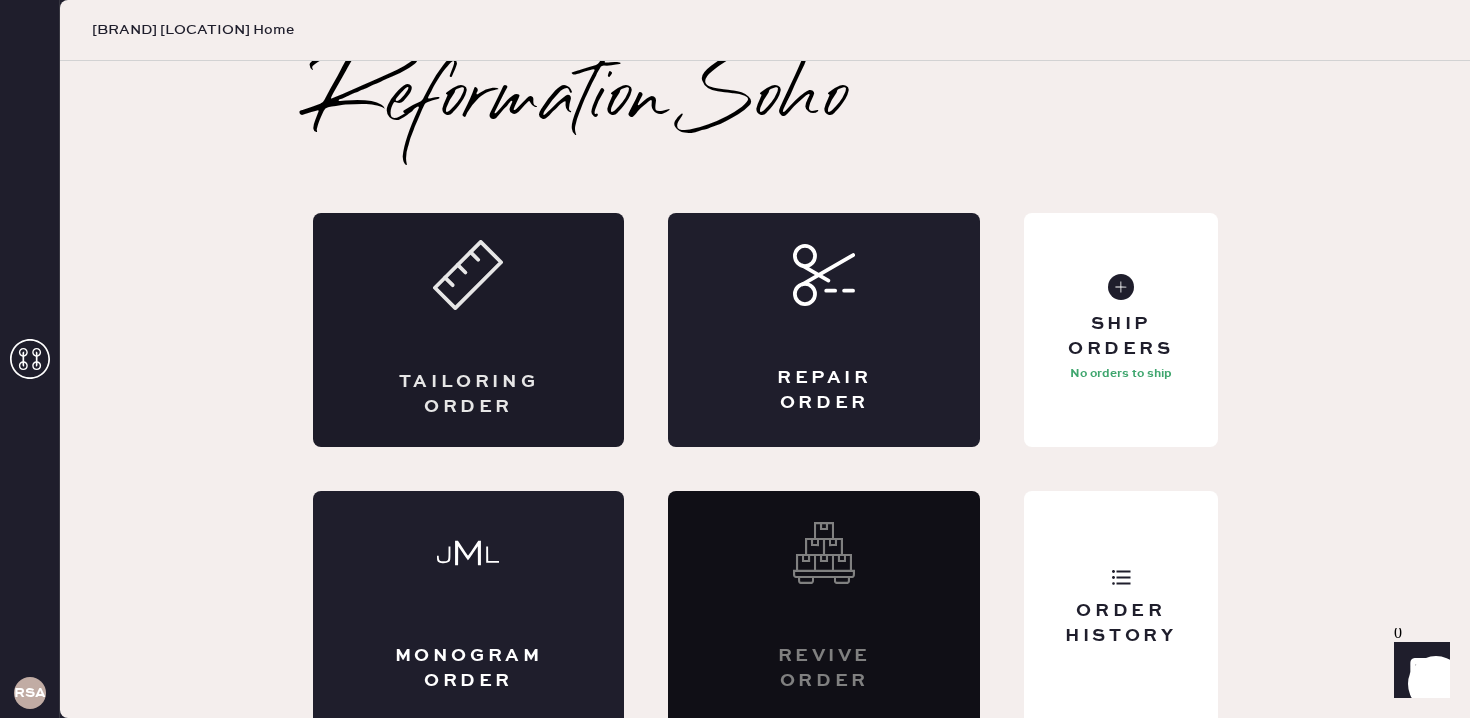 click on "Tailoring Order" at bounding box center [469, 330] 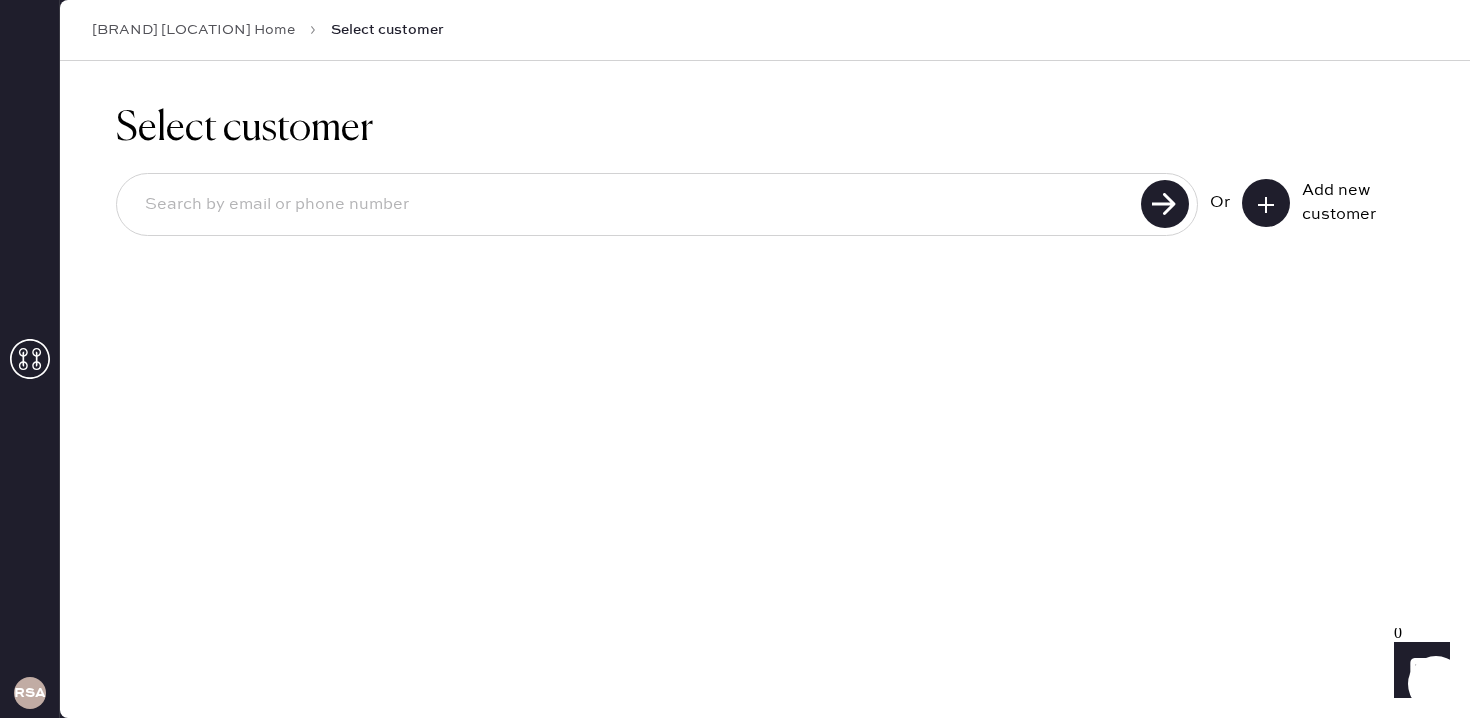 click on "Or Add new customer" at bounding box center [765, 206] 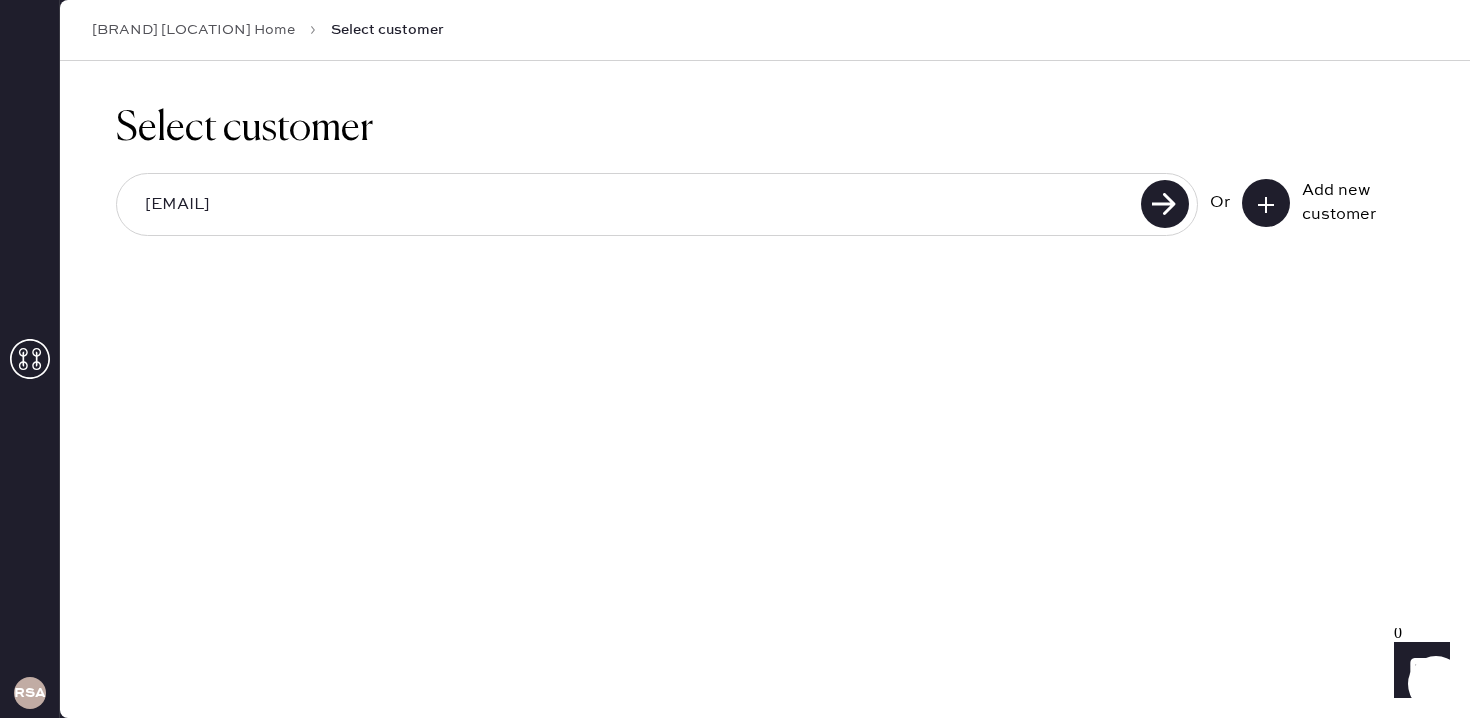 type on "[EMAIL]" 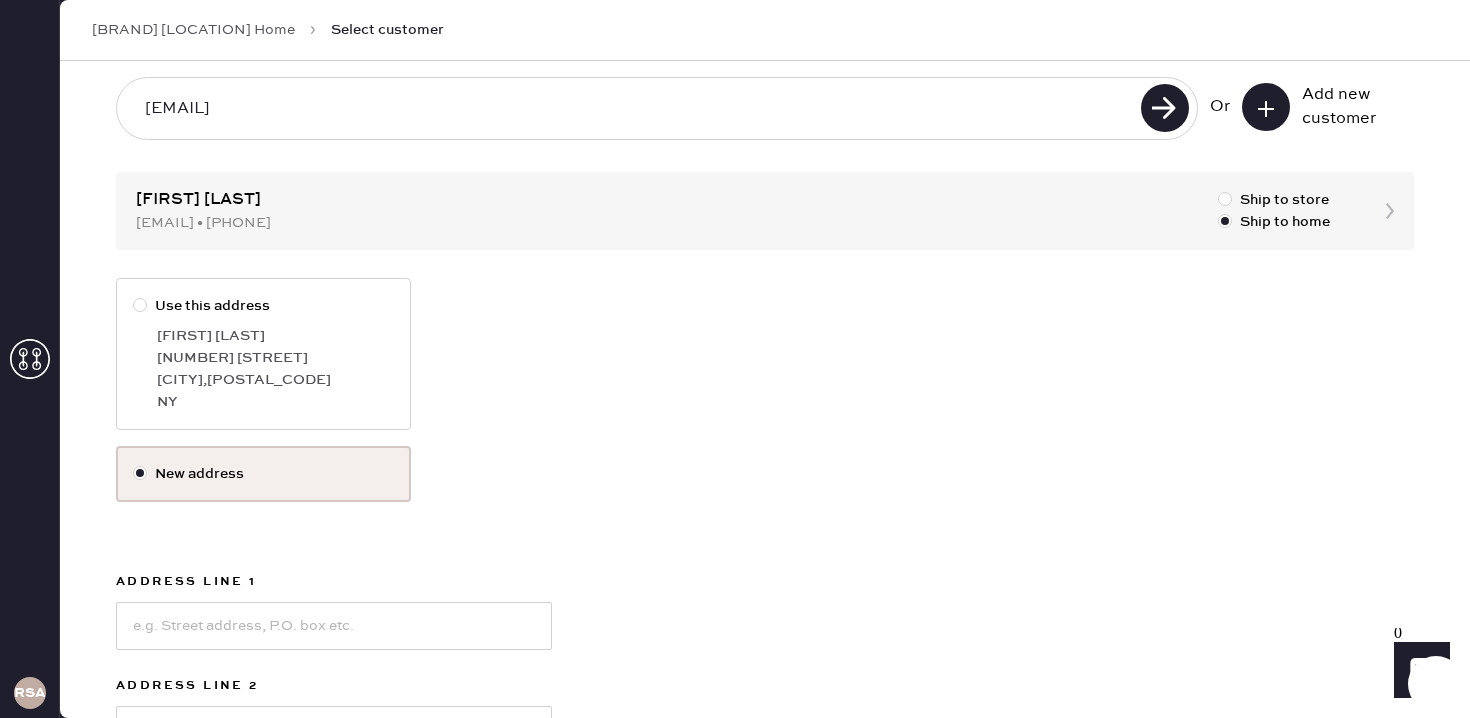 scroll, scrollTop: 91, scrollLeft: 0, axis: vertical 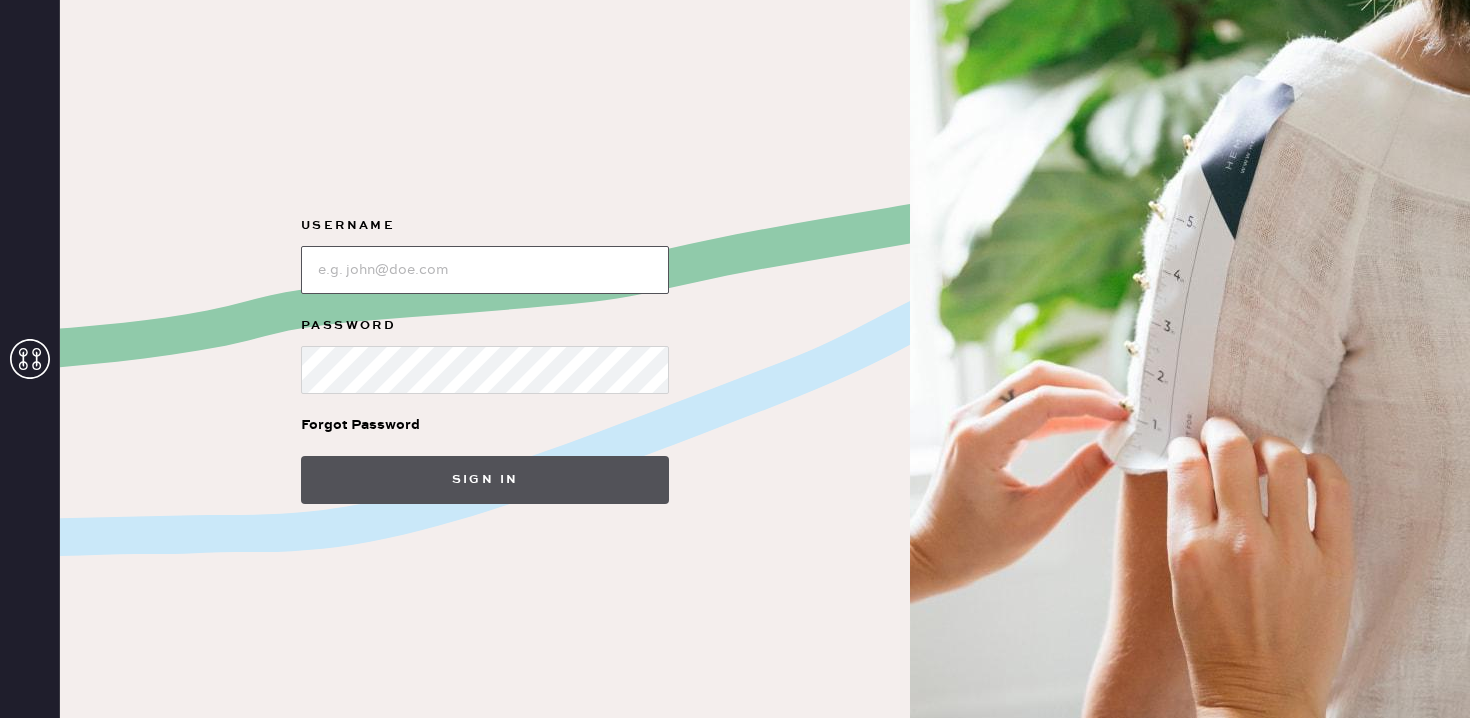 type on "reformationsoho" 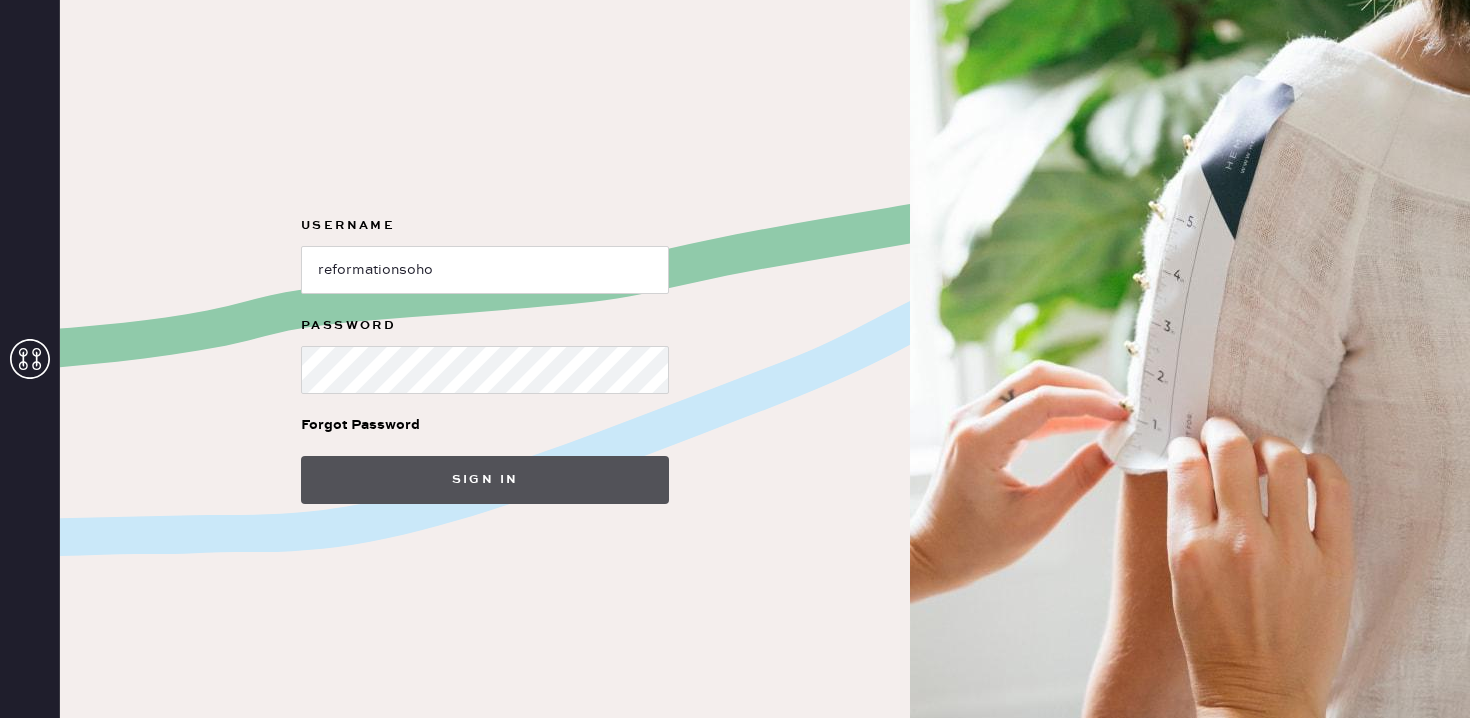 click on "Sign in" at bounding box center [485, 480] 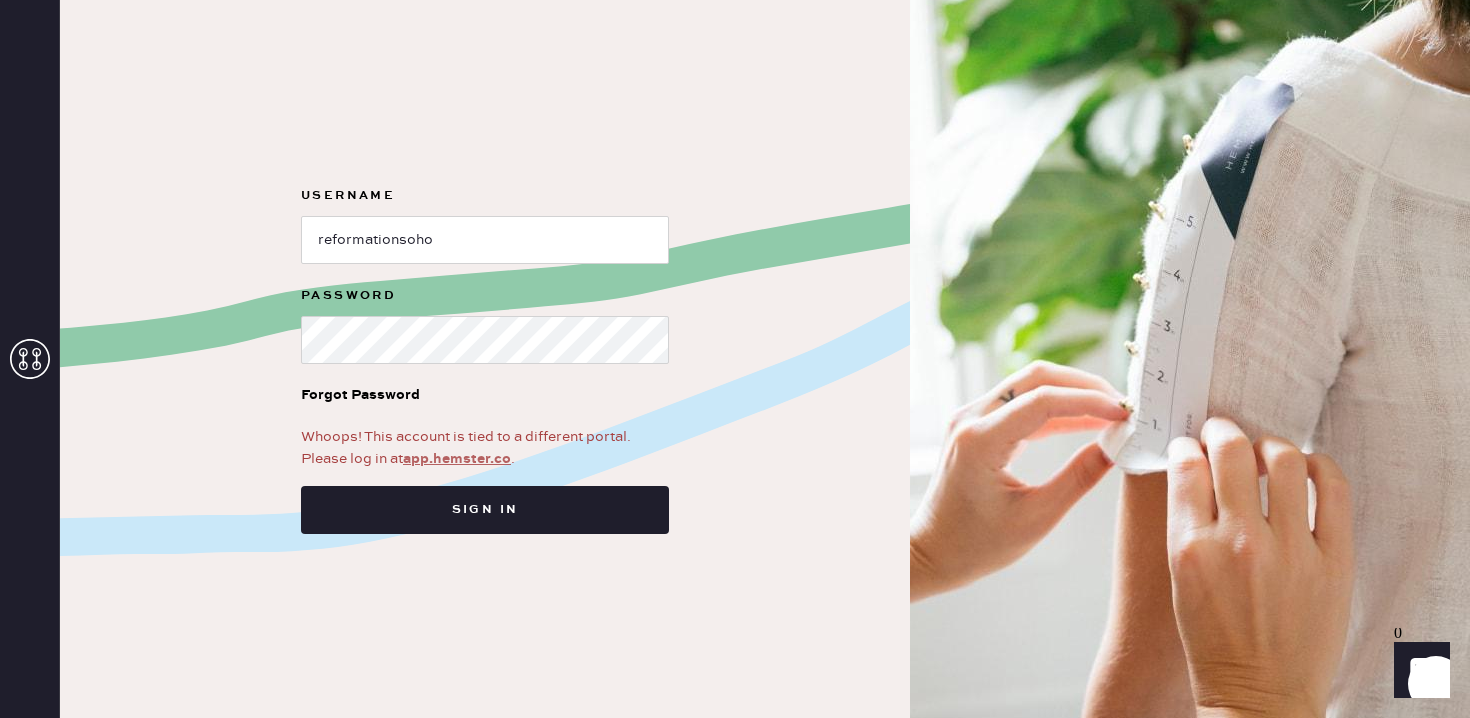 click on "app.hemster.co" at bounding box center (457, 459) 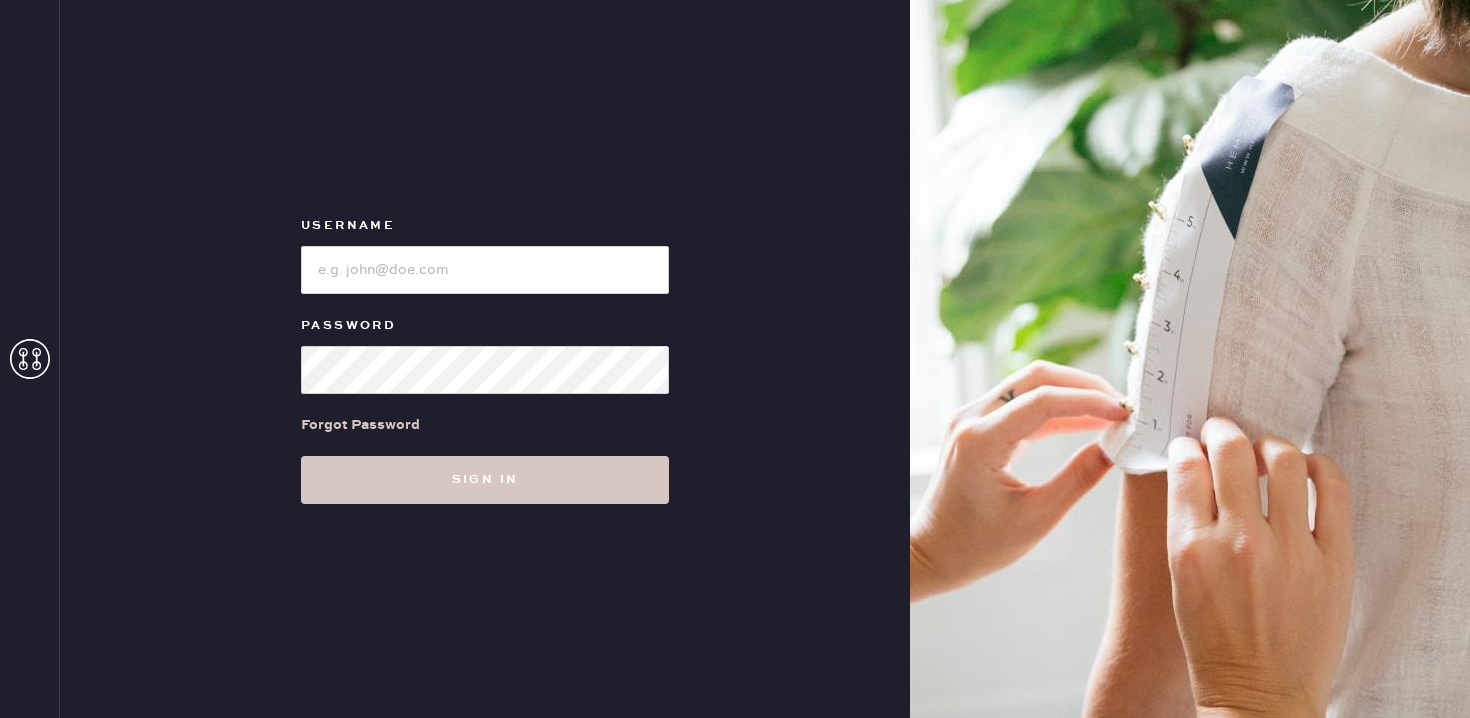 scroll, scrollTop: 0, scrollLeft: 0, axis: both 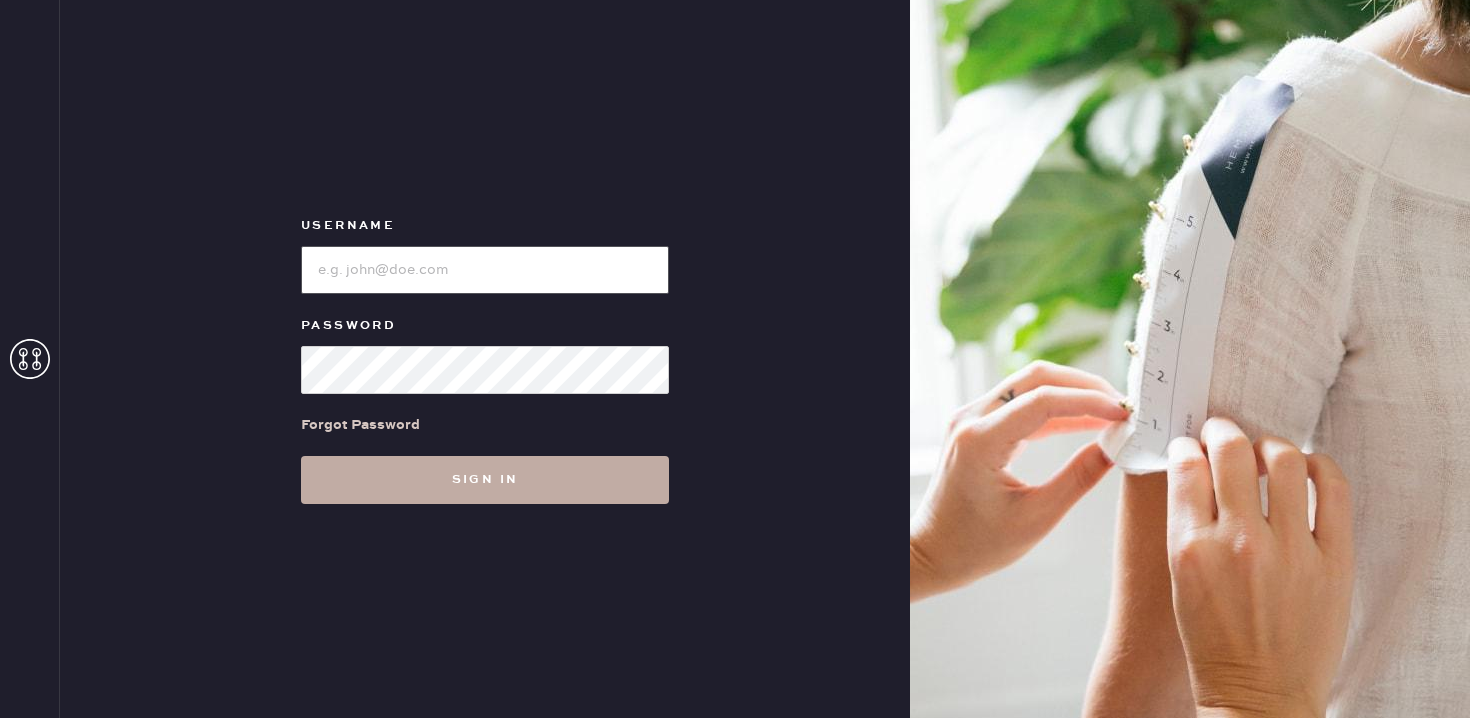 type on "reformationsoho" 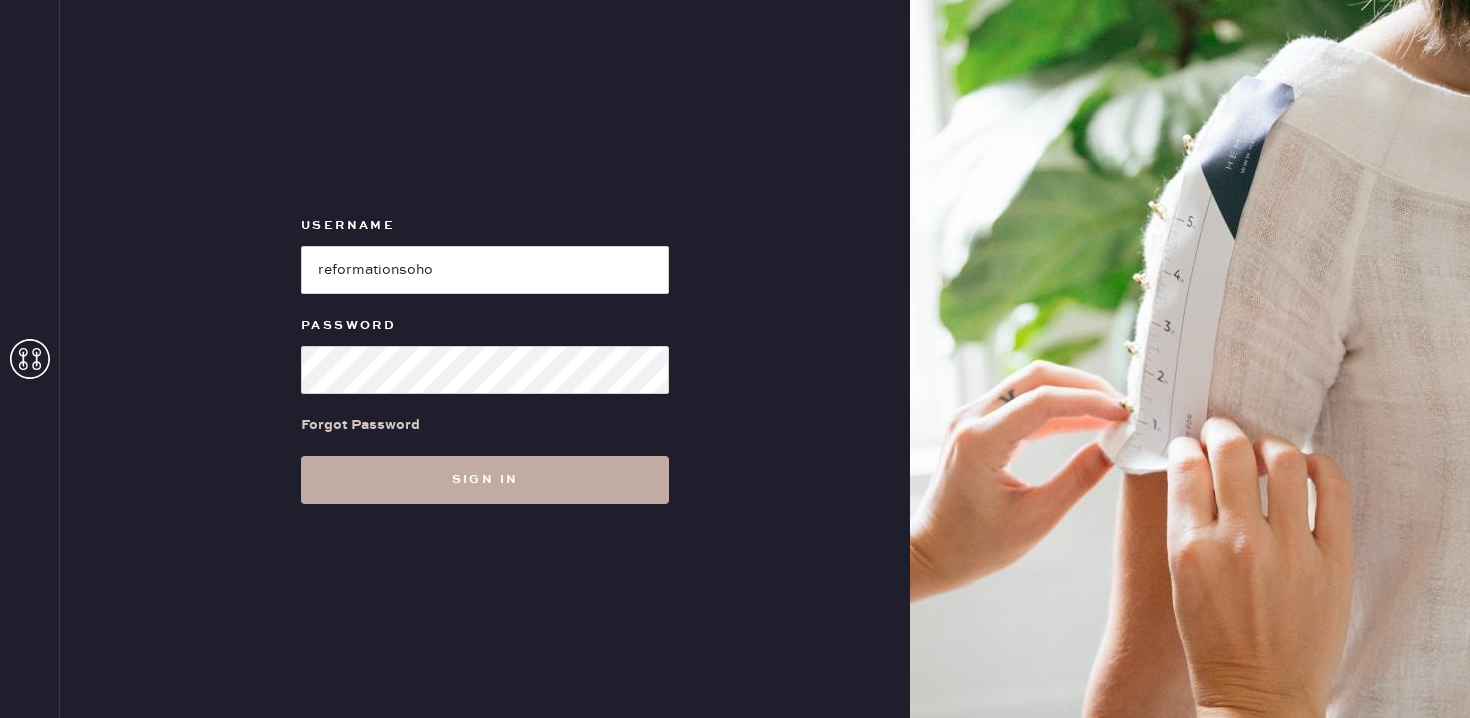click on "Sign in" at bounding box center [485, 480] 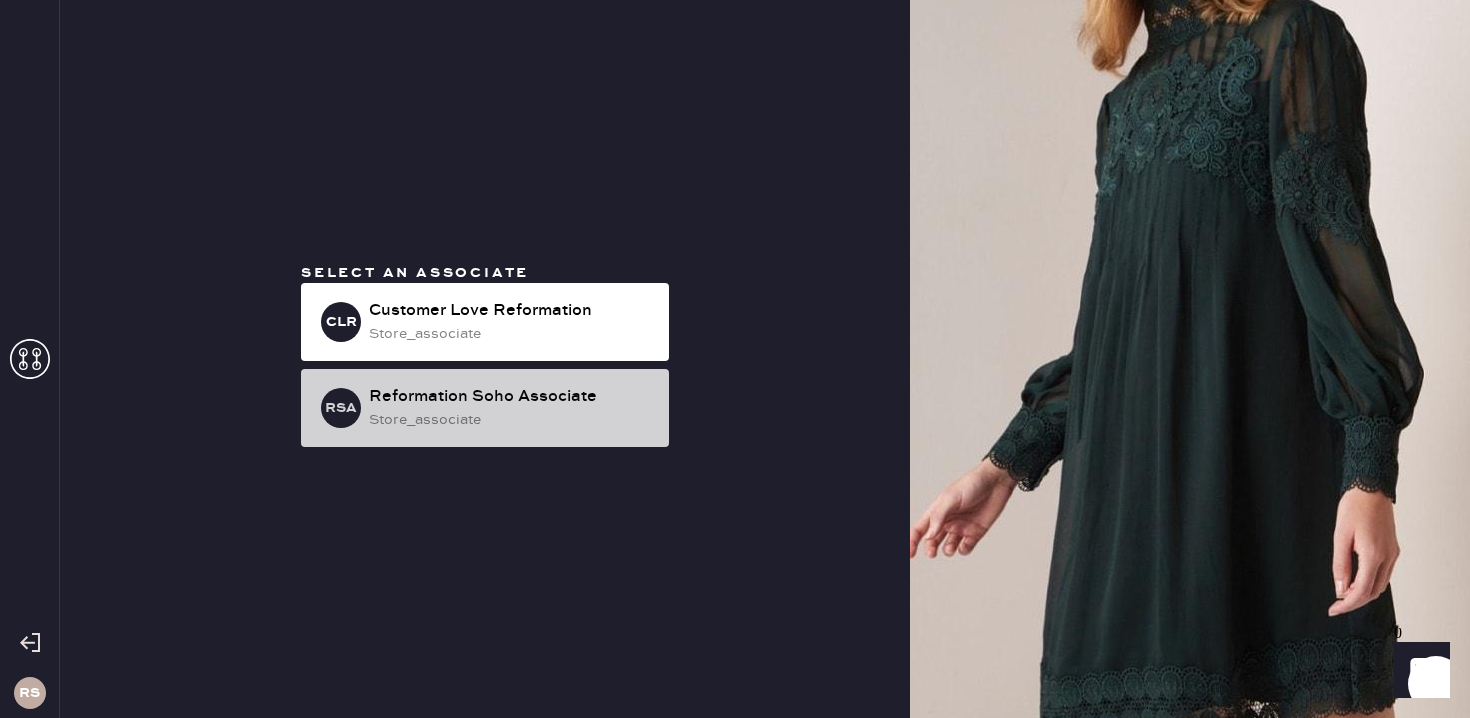 click on "Reformation Soho Associate" at bounding box center [511, 397] 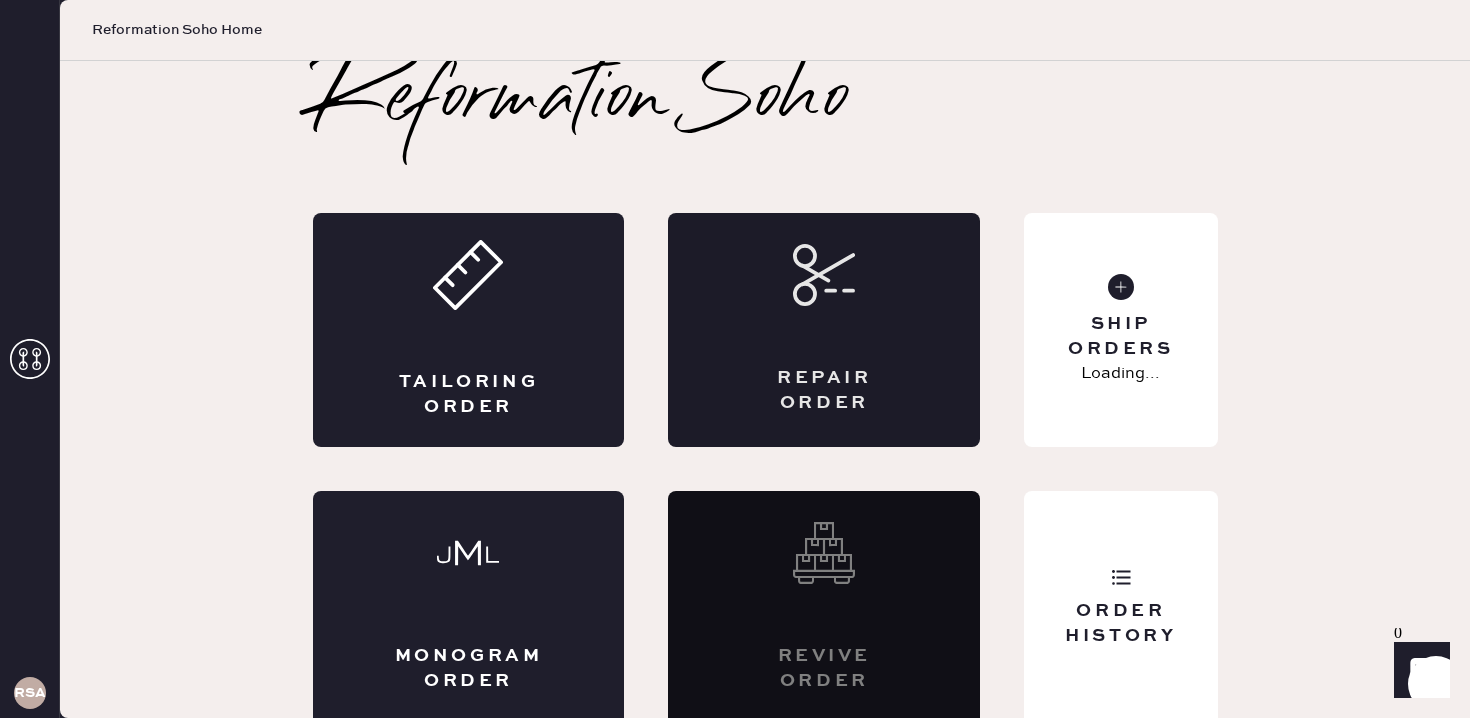click on "Repair Order" at bounding box center (824, 330) 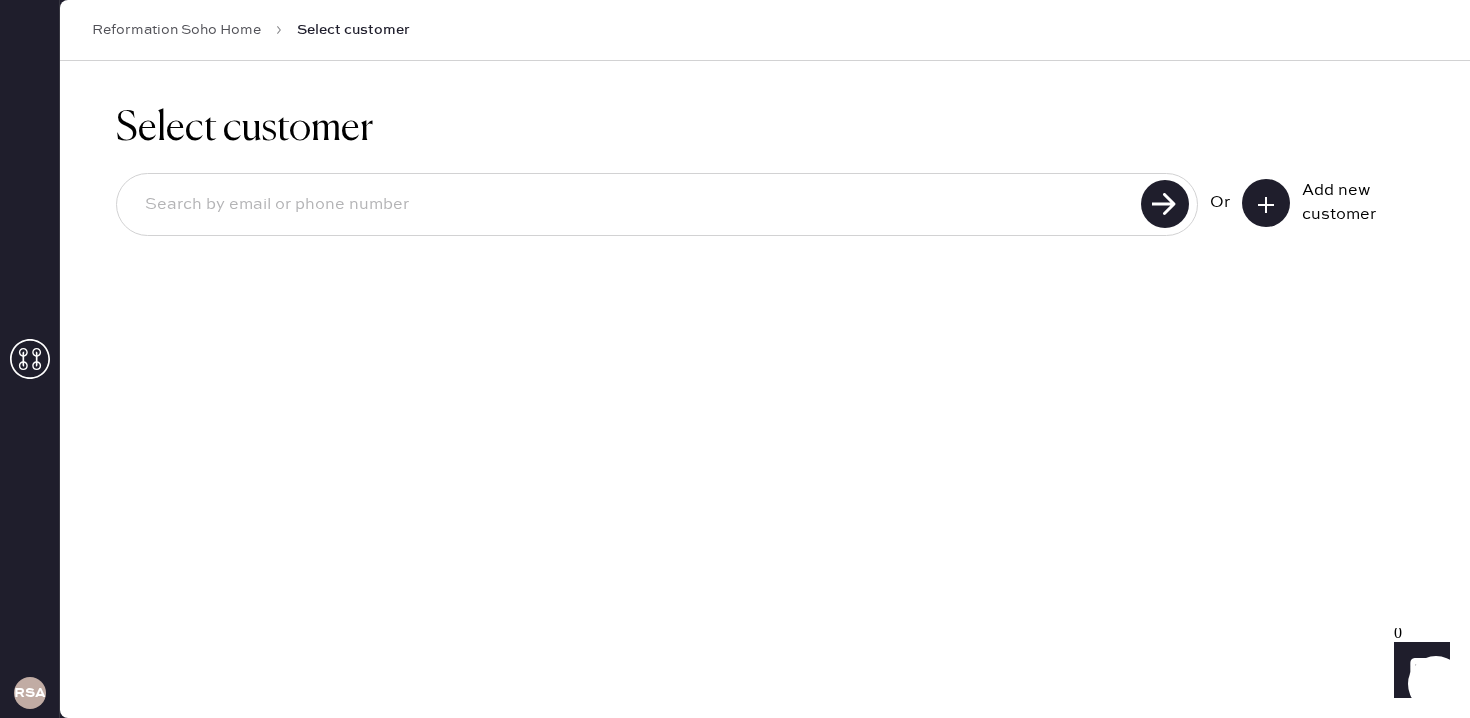 click at bounding box center (632, 205) 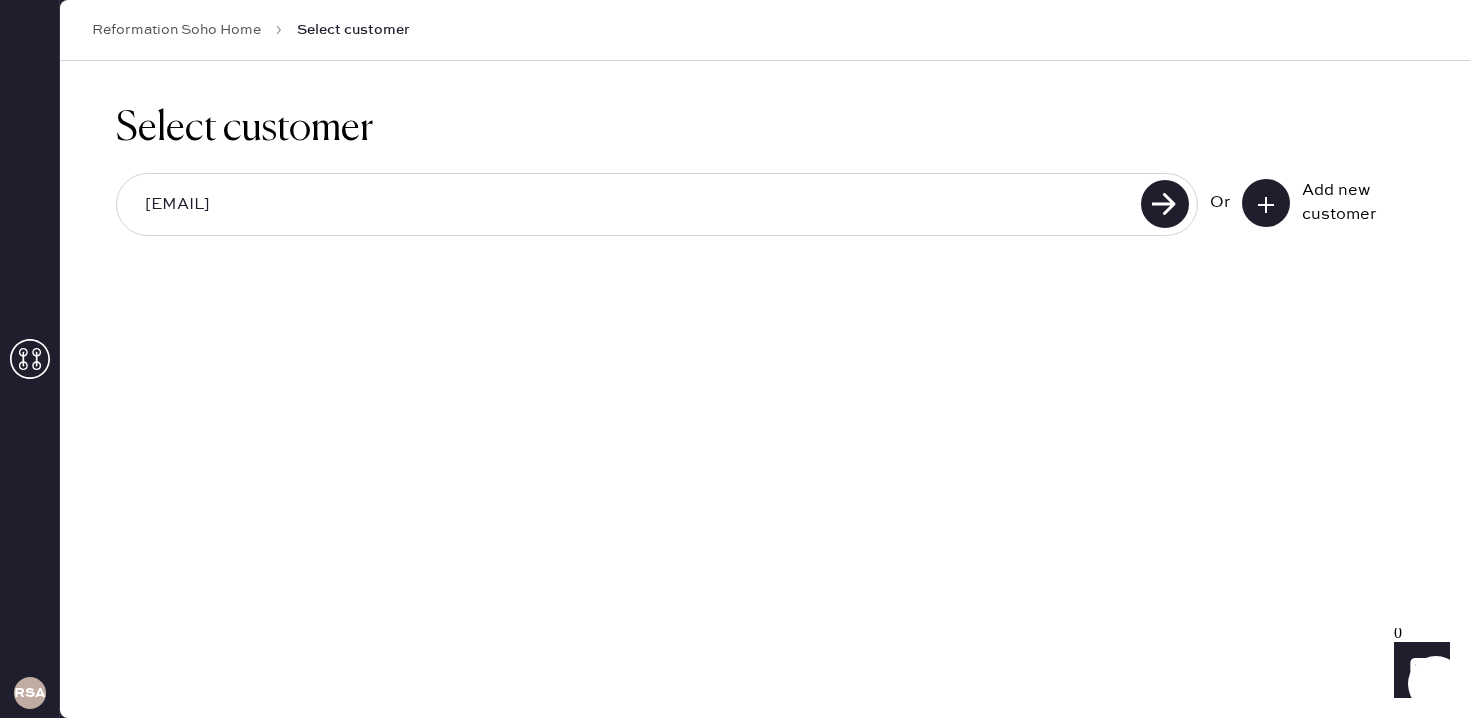 type on "[EMAIL]" 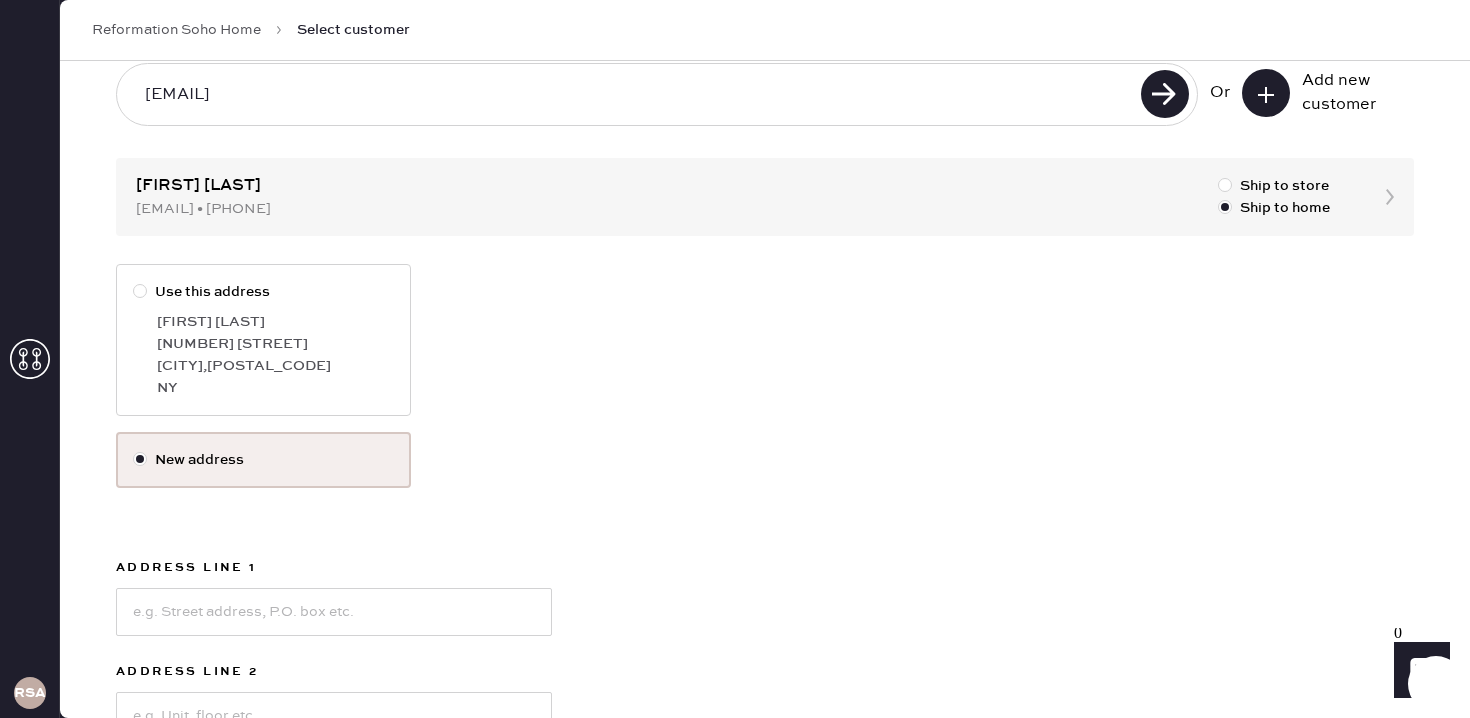 click on "NY" at bounding box center [275, 388] 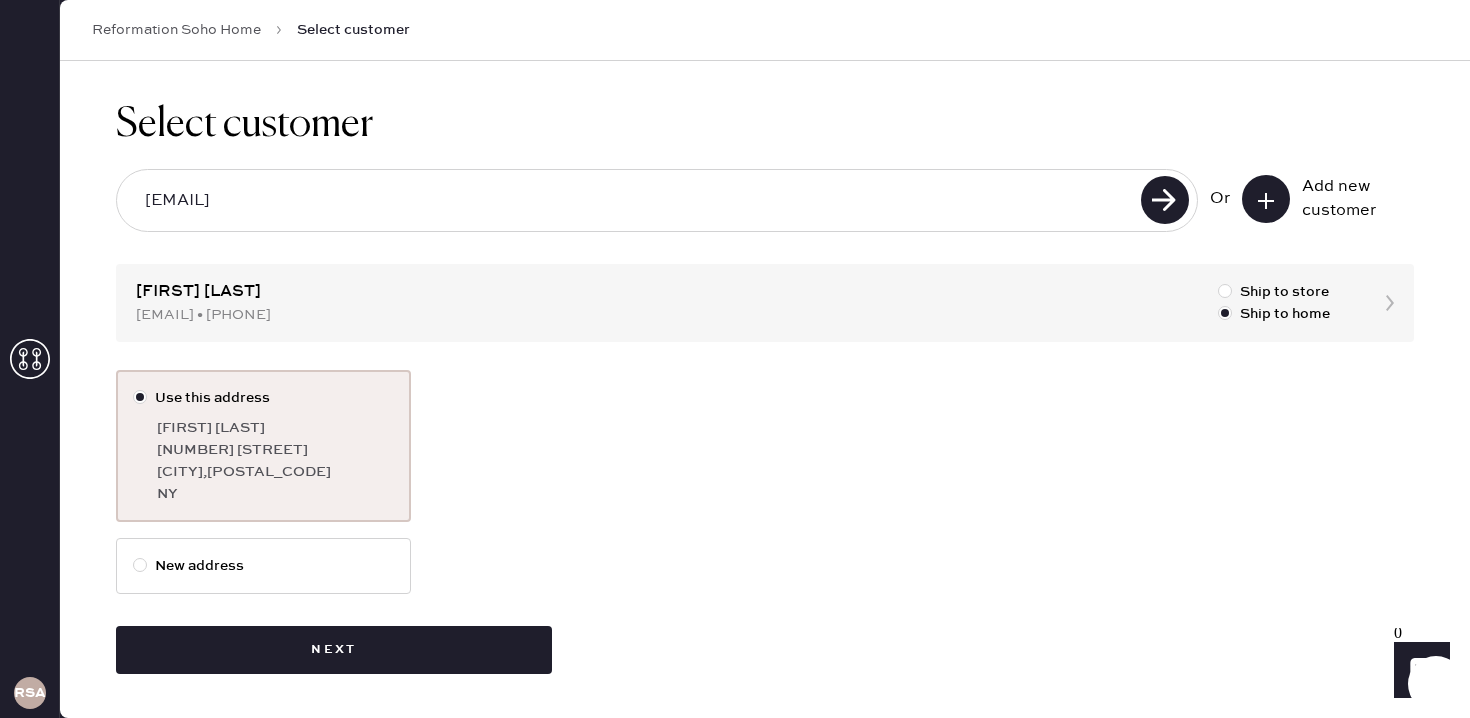 scroll, scrollTop: 4, scrollLeft: 0, axis: vertical 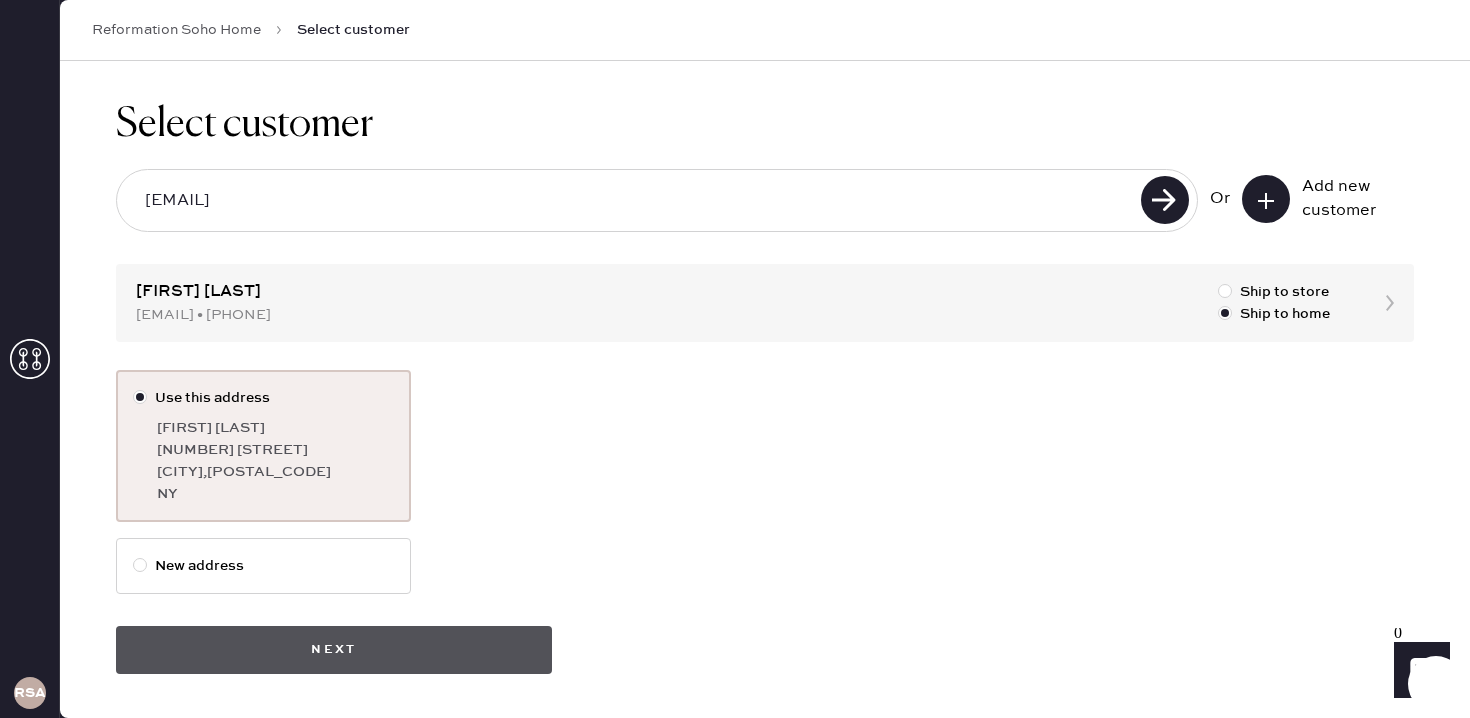 click on "Next" at bounding box center (334, 650) 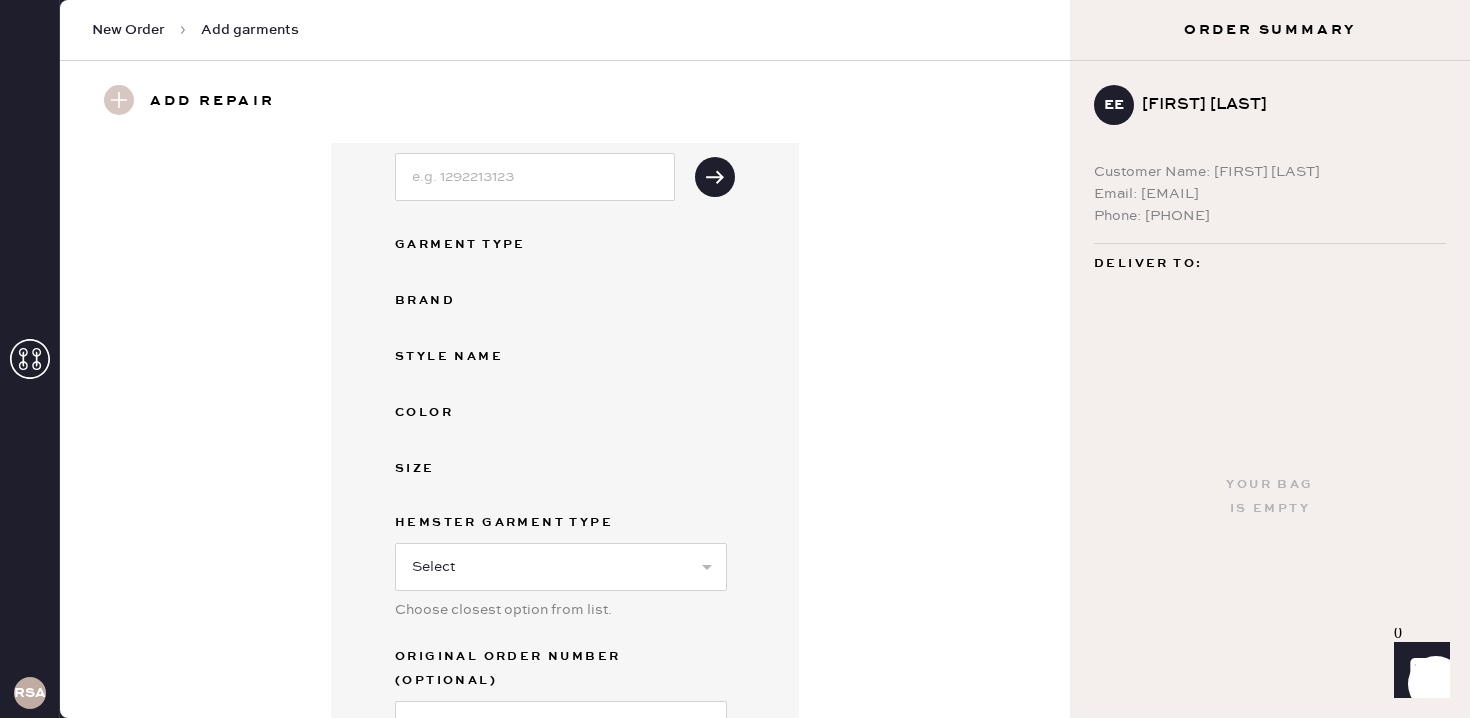 scroll, scrollTop: 416, scrollLeft: 0, axis: vertical 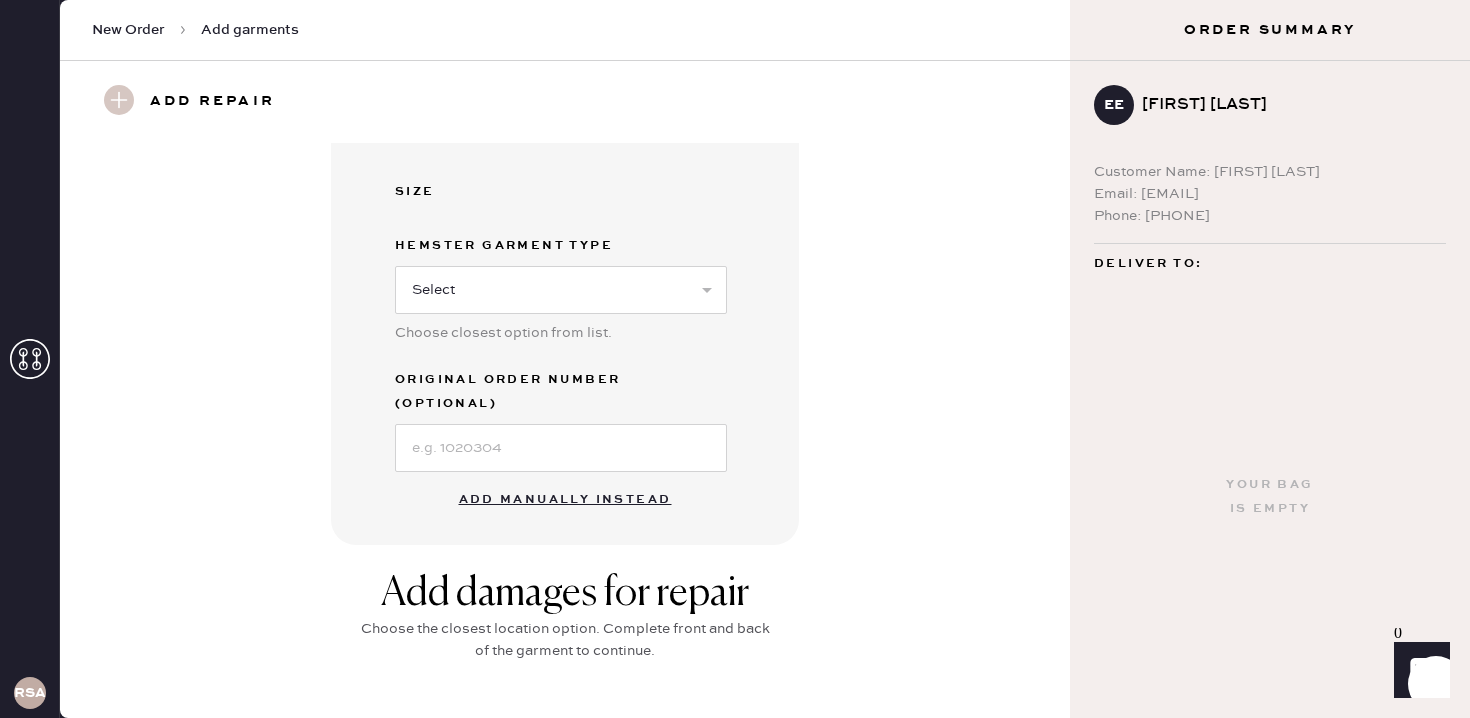 click on "Add manually instead" at bounding box center (565, 500) 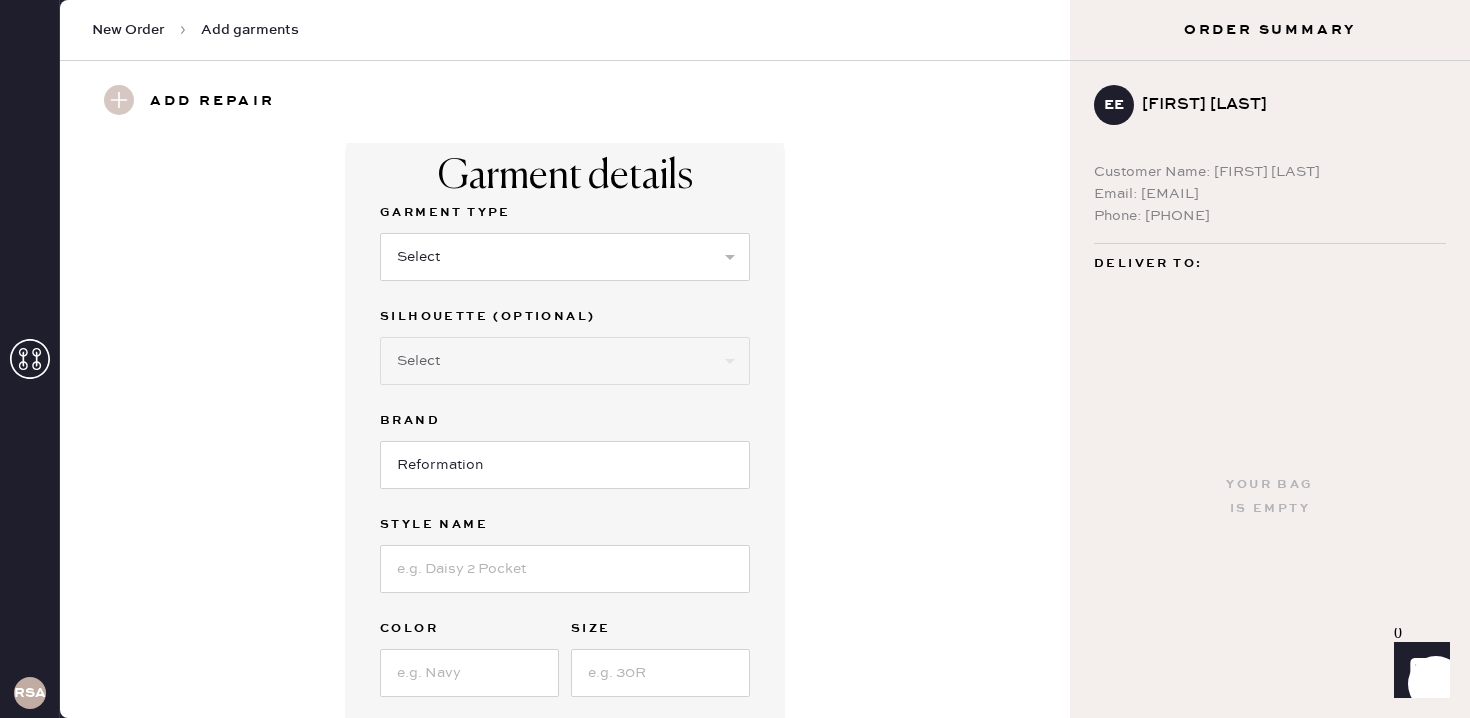 scroll, scrollTop: 0, scrollLeft: 0, axis: both 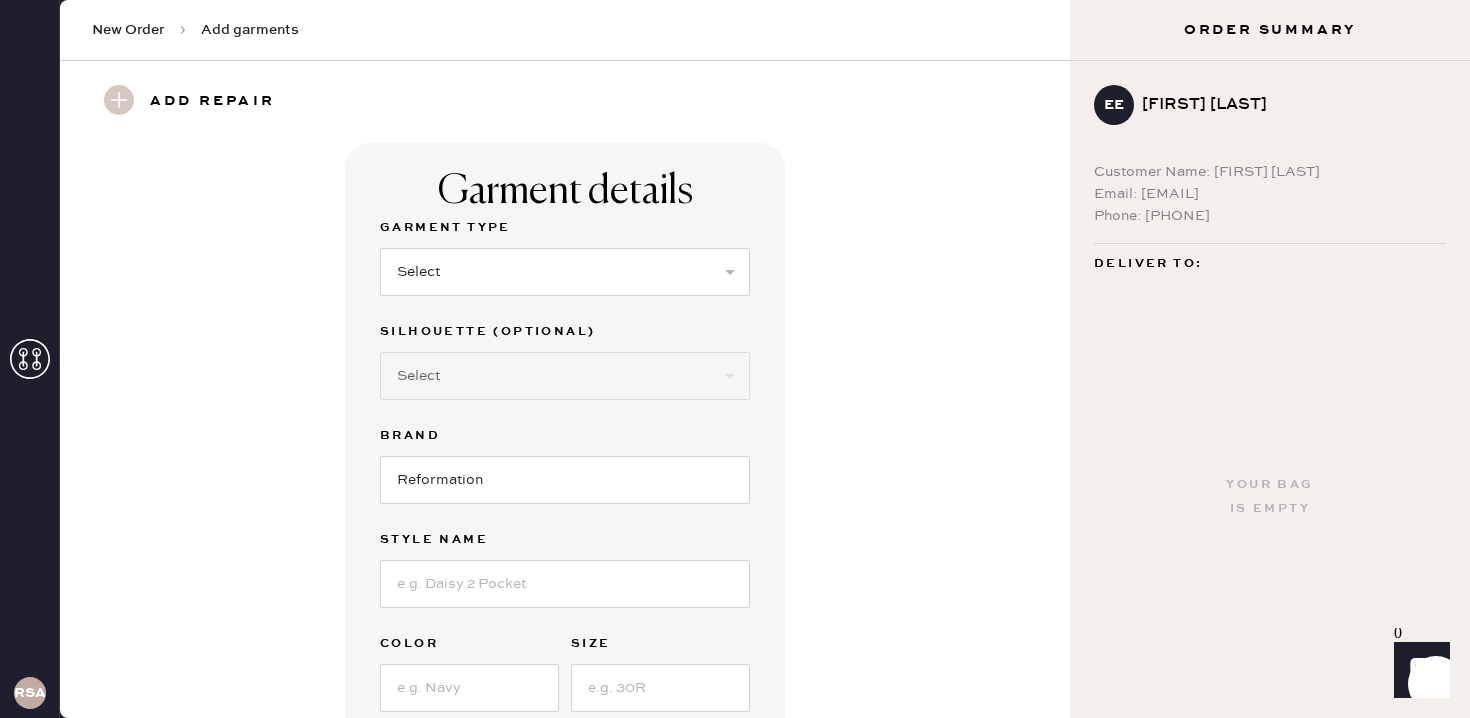 type 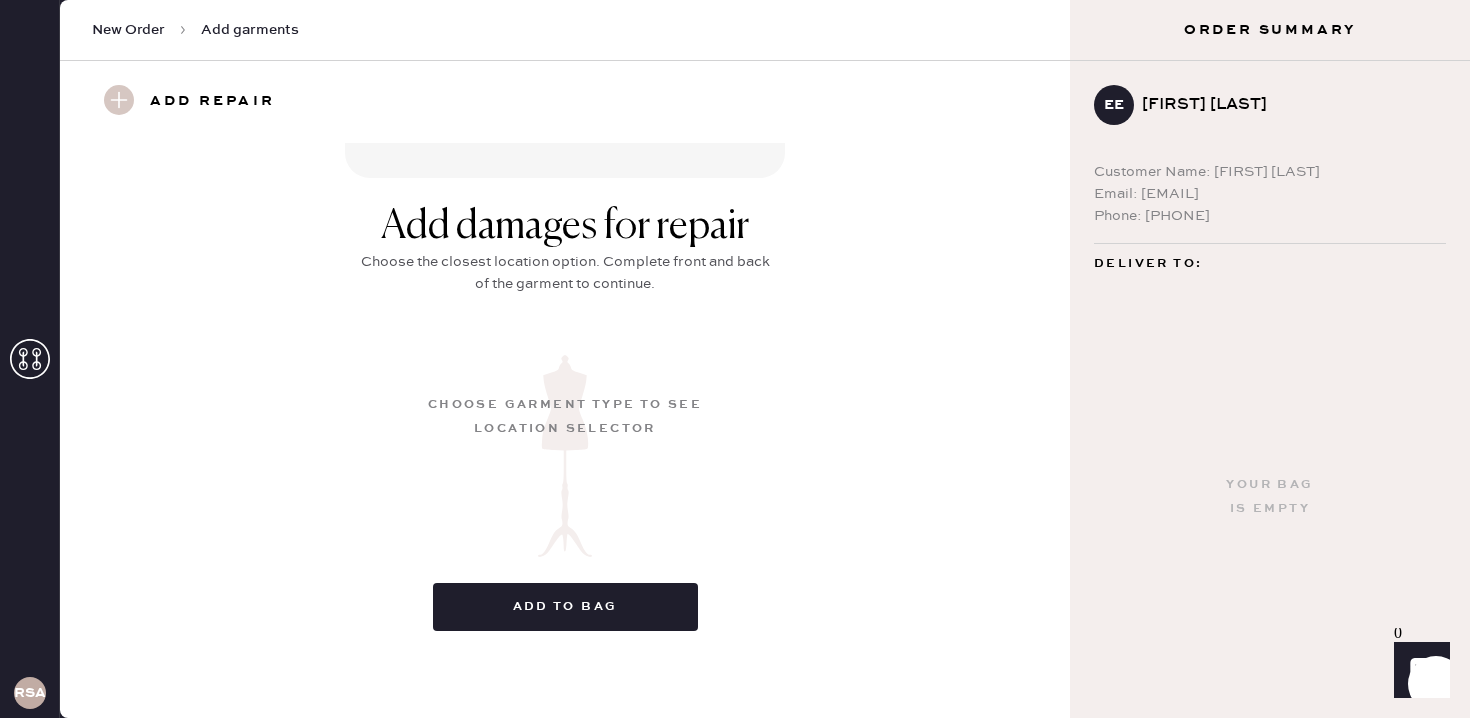 type 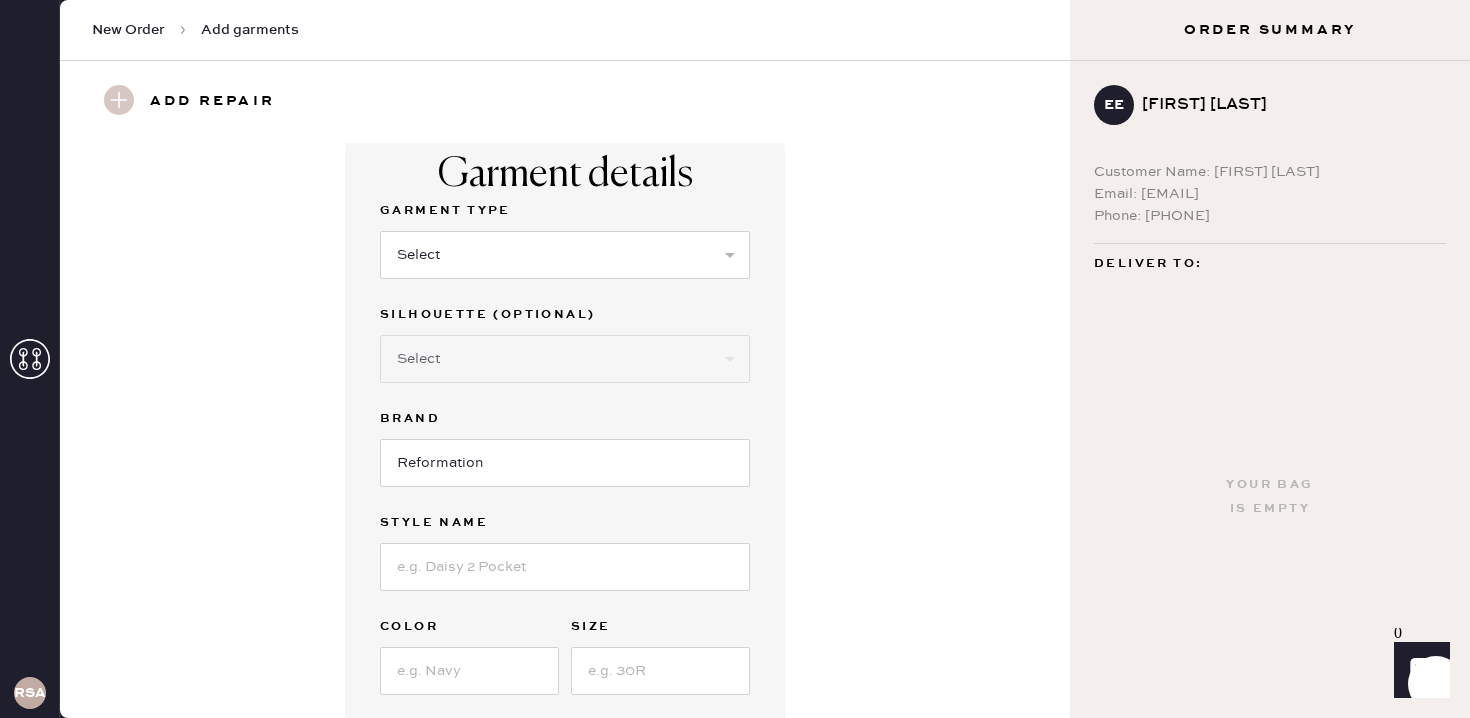scroll, scrollTop: 0, scrollLeft: 0, axis: both 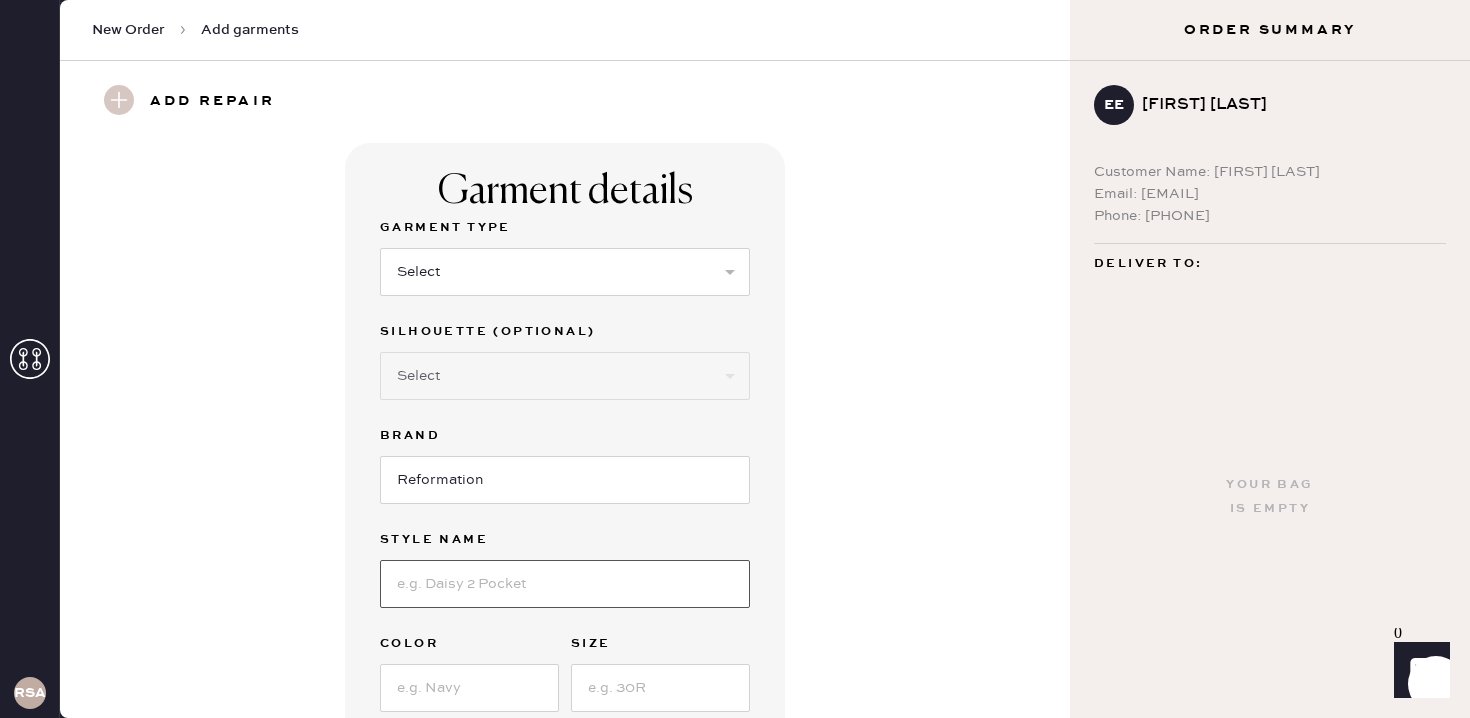 click at bounding box center (565, 584) 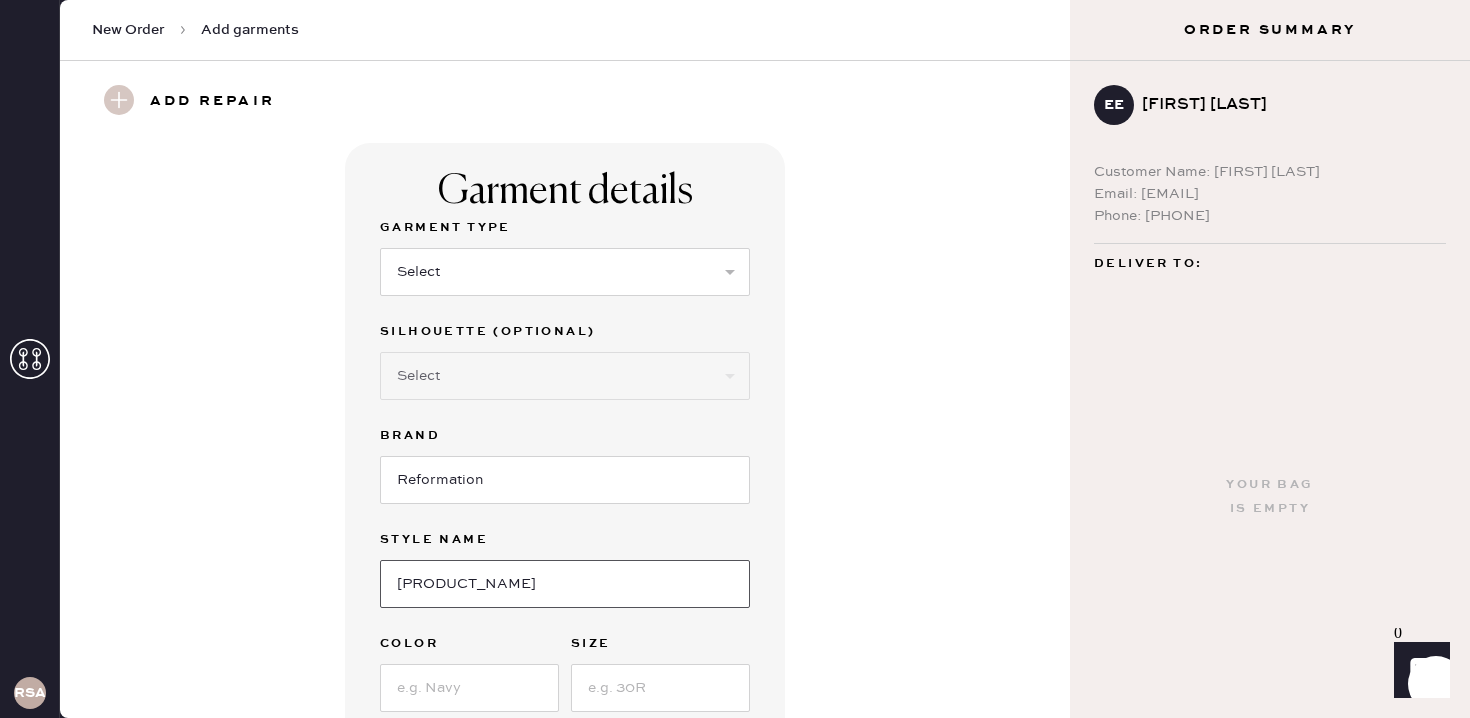type on "[PRODUCT_NAME]" 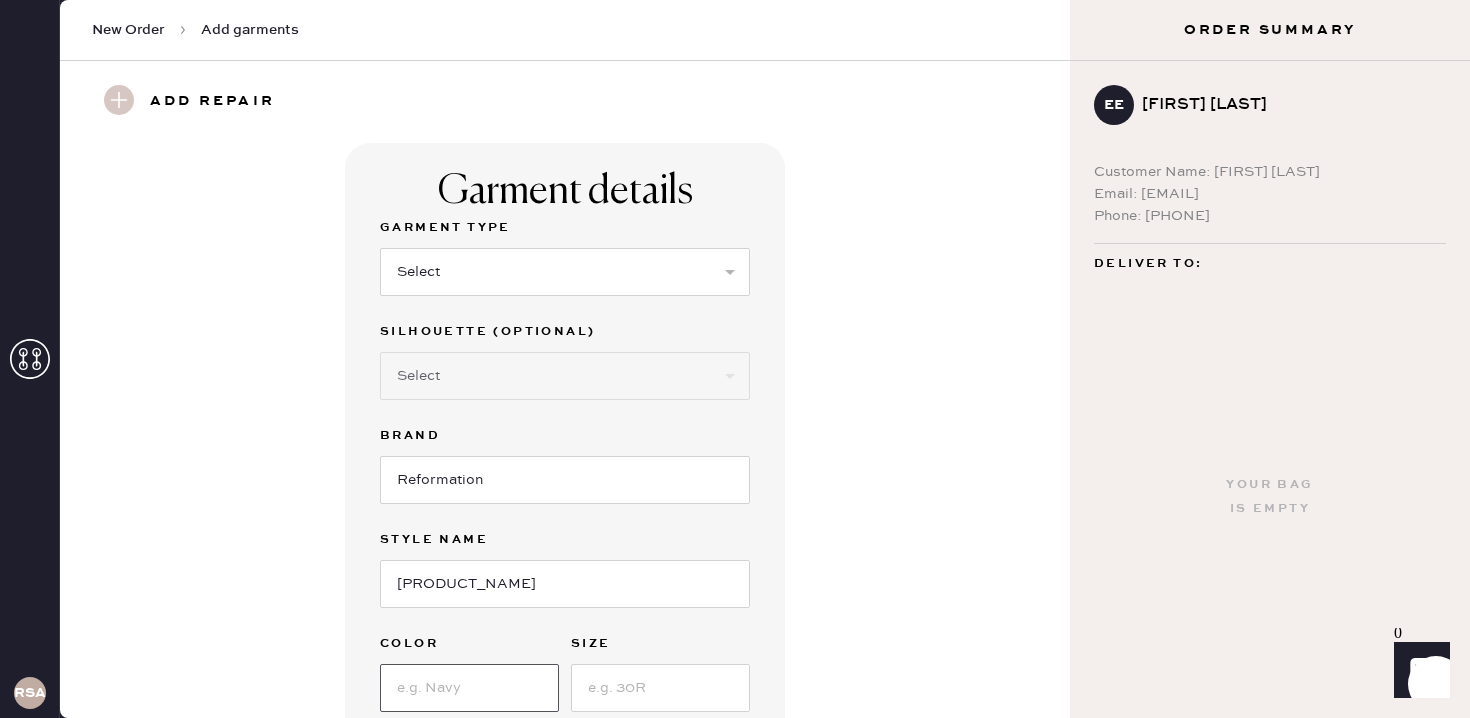 click at bounding box center (469, 688) 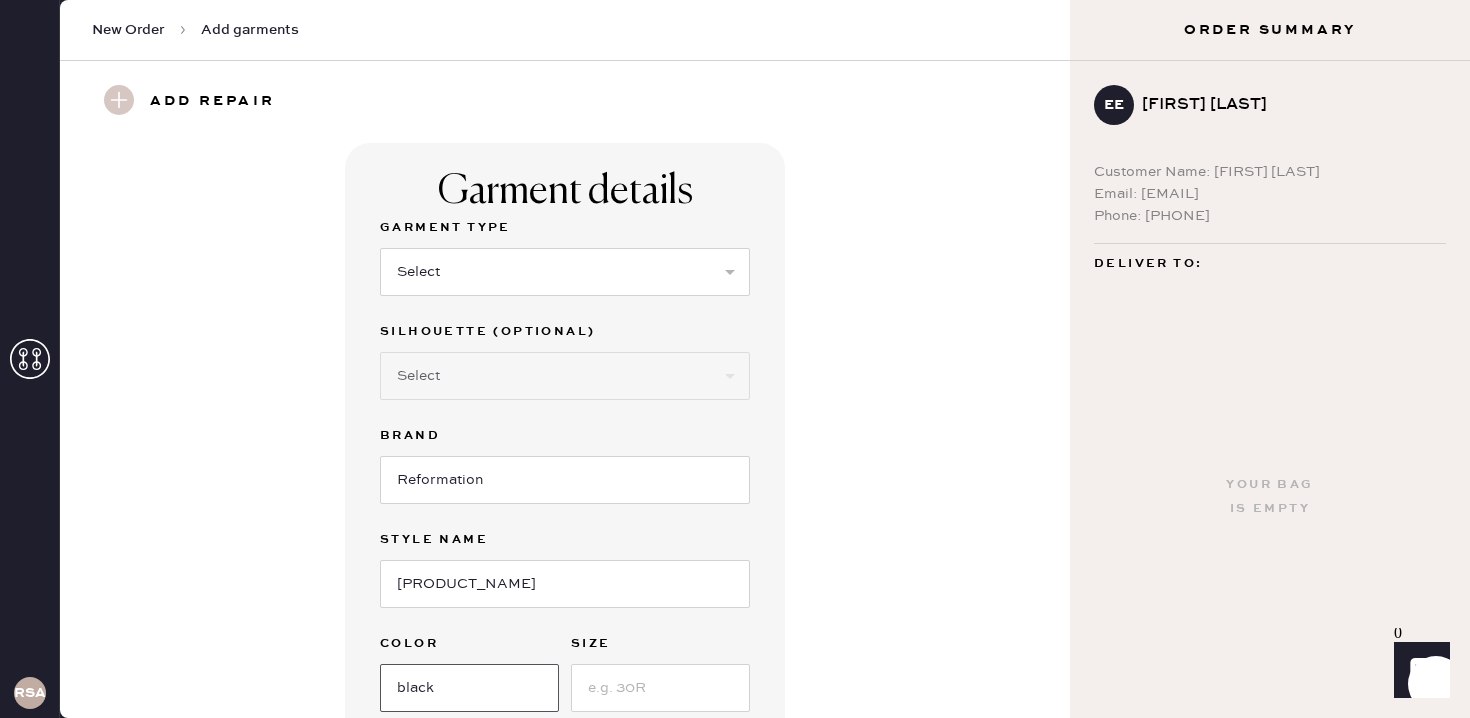type on "black" 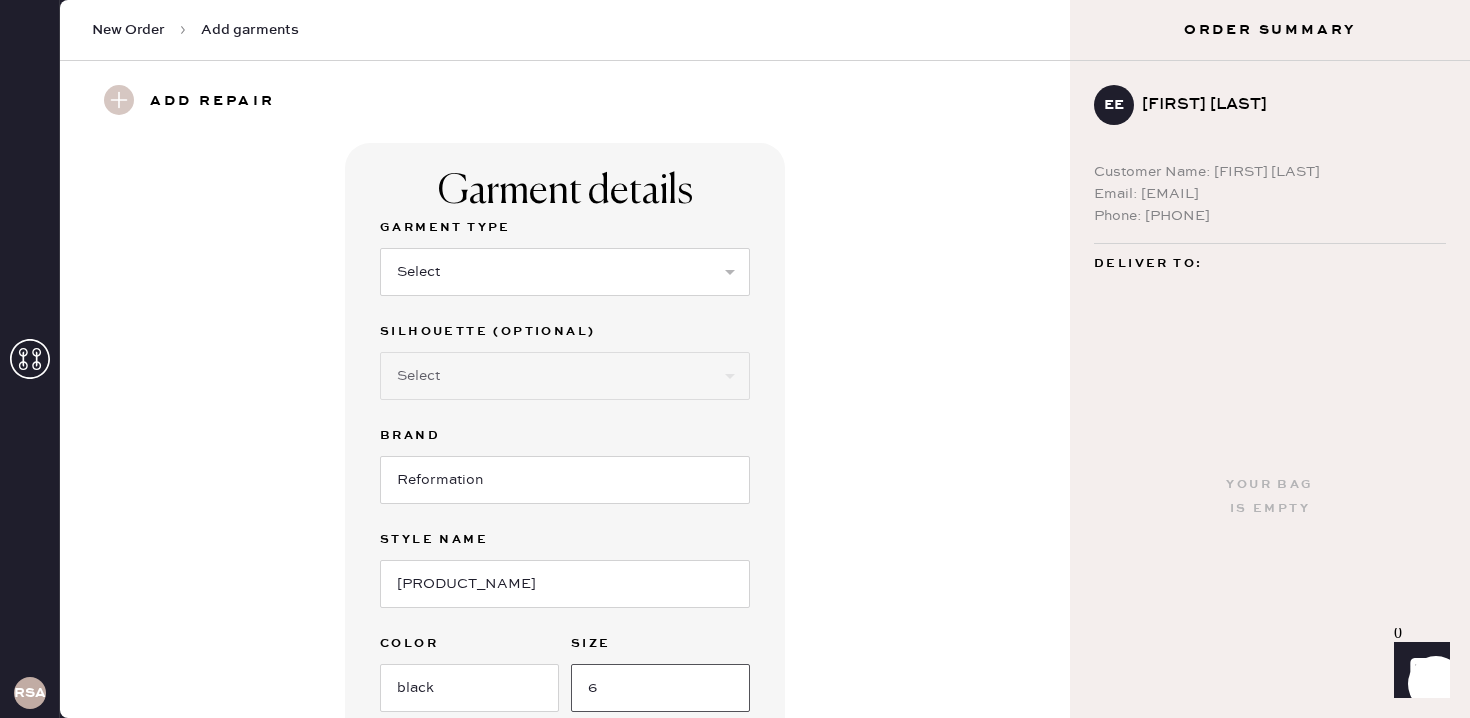 type on "6" 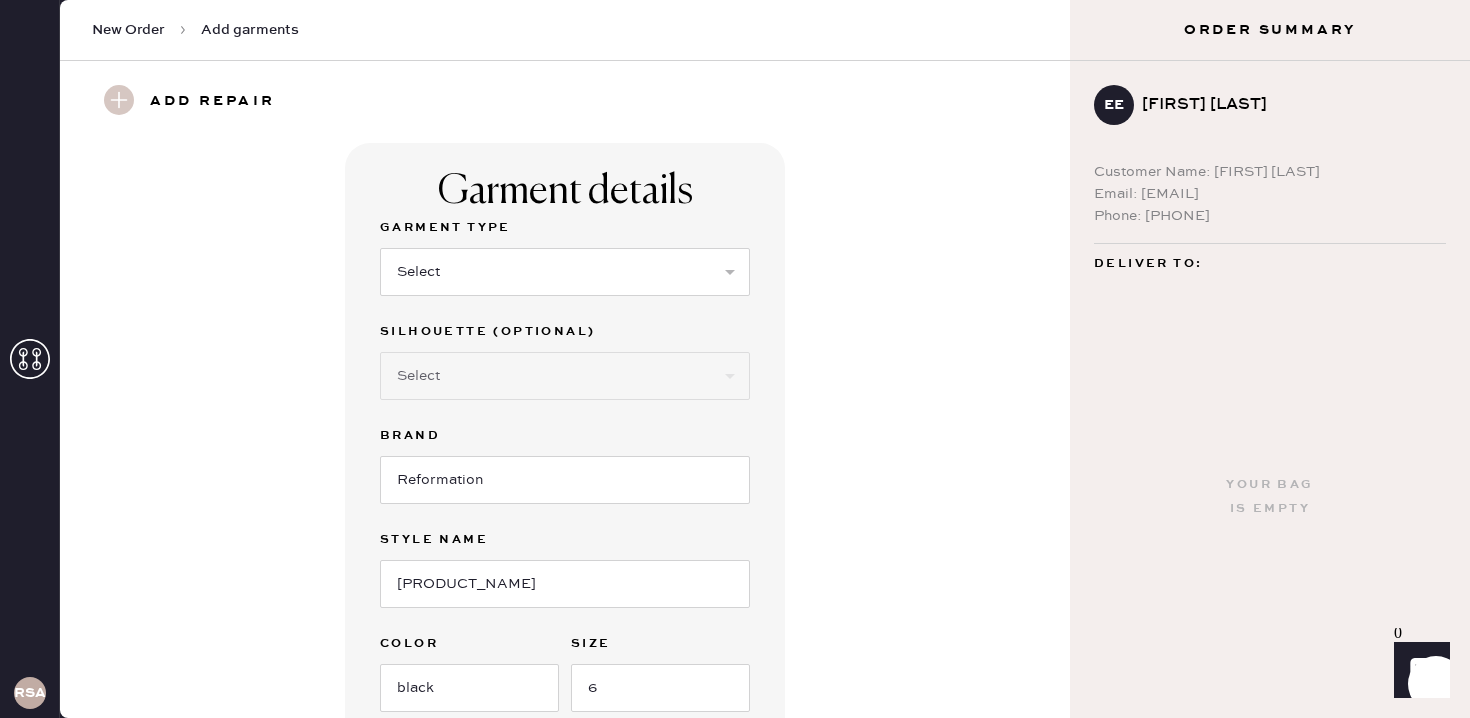click on "Garment details Garment Type Select Basic Skirt Jeans Leggings Pants Shorts Basic Sleeved Dress Basic Sleeveless Dress Basic Strap Dress Strap Jumpsuit Outerwear Button Down Top Sleeved Top Sleeveless Top Silhouette (optional) Select Other Brand Reformation Style name carter Color black Size [SIZE] Original Order Number (Optional) Add with SKU instead" at bounding box center (565, 512) 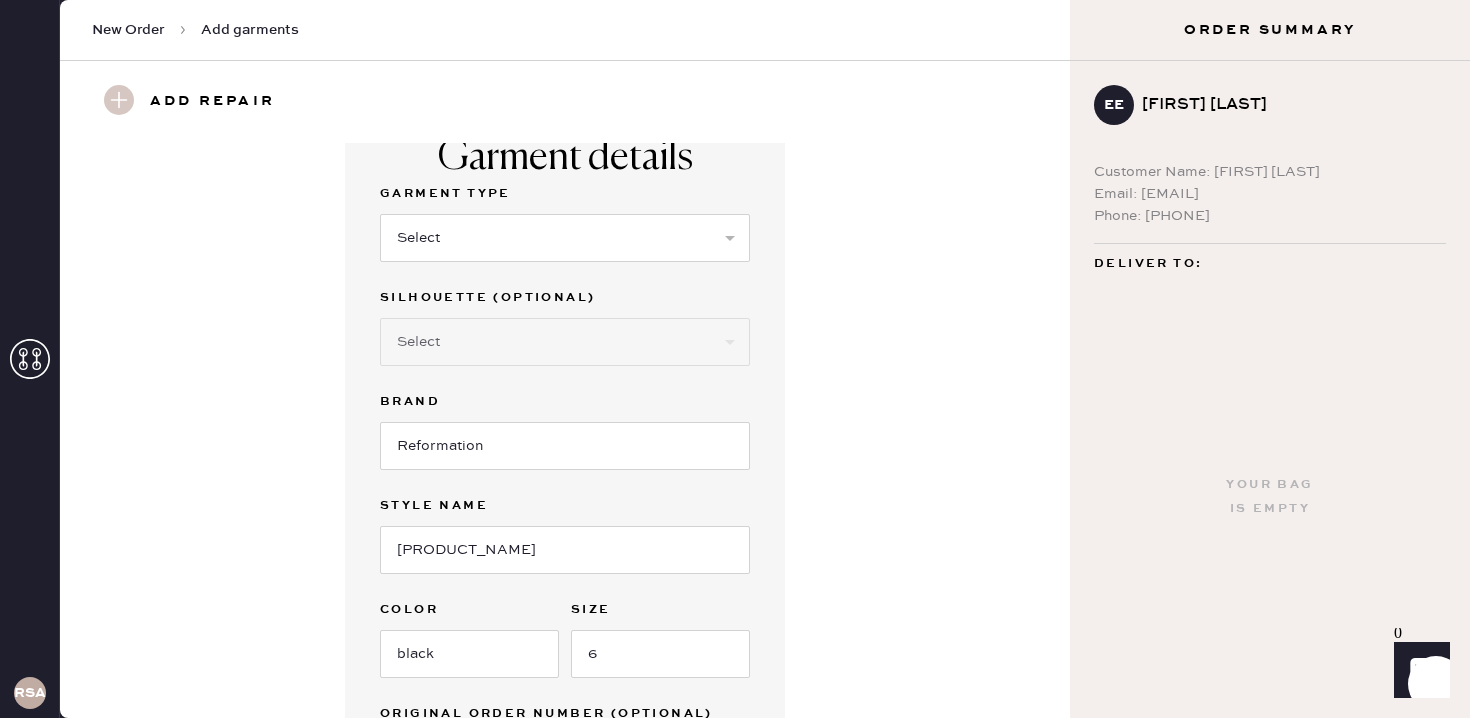 scroll, scrollTop: 22, scrollLeft: 0, axis: vertical 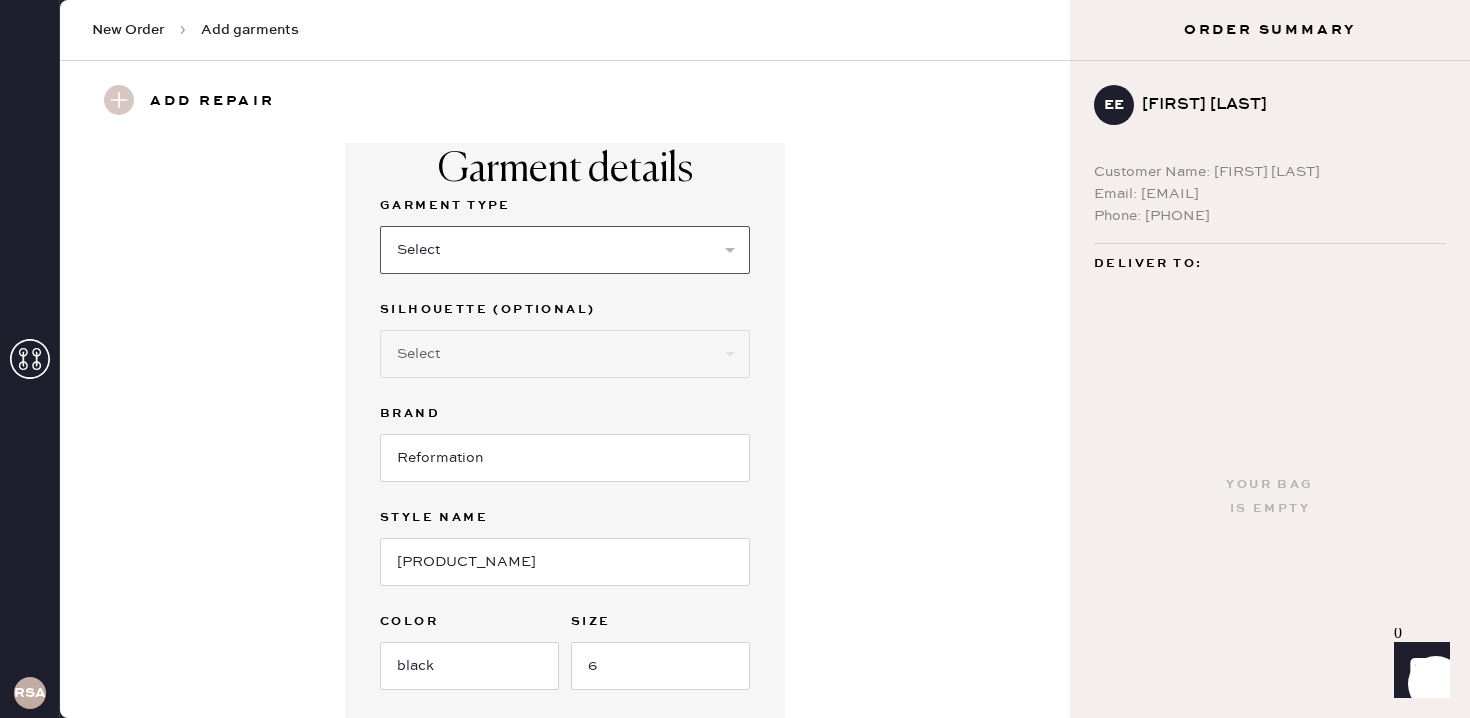 click on "Select Basic Skirt Jeans Leggings Pants Shorts Basic Sleeved Dress Basic Sleeveless Dress Basic Strap Dress Strap Jumpsuit Outerwear Button Down Top Sleeved Top Sleeveless Top" at bounding box center [565, 250] 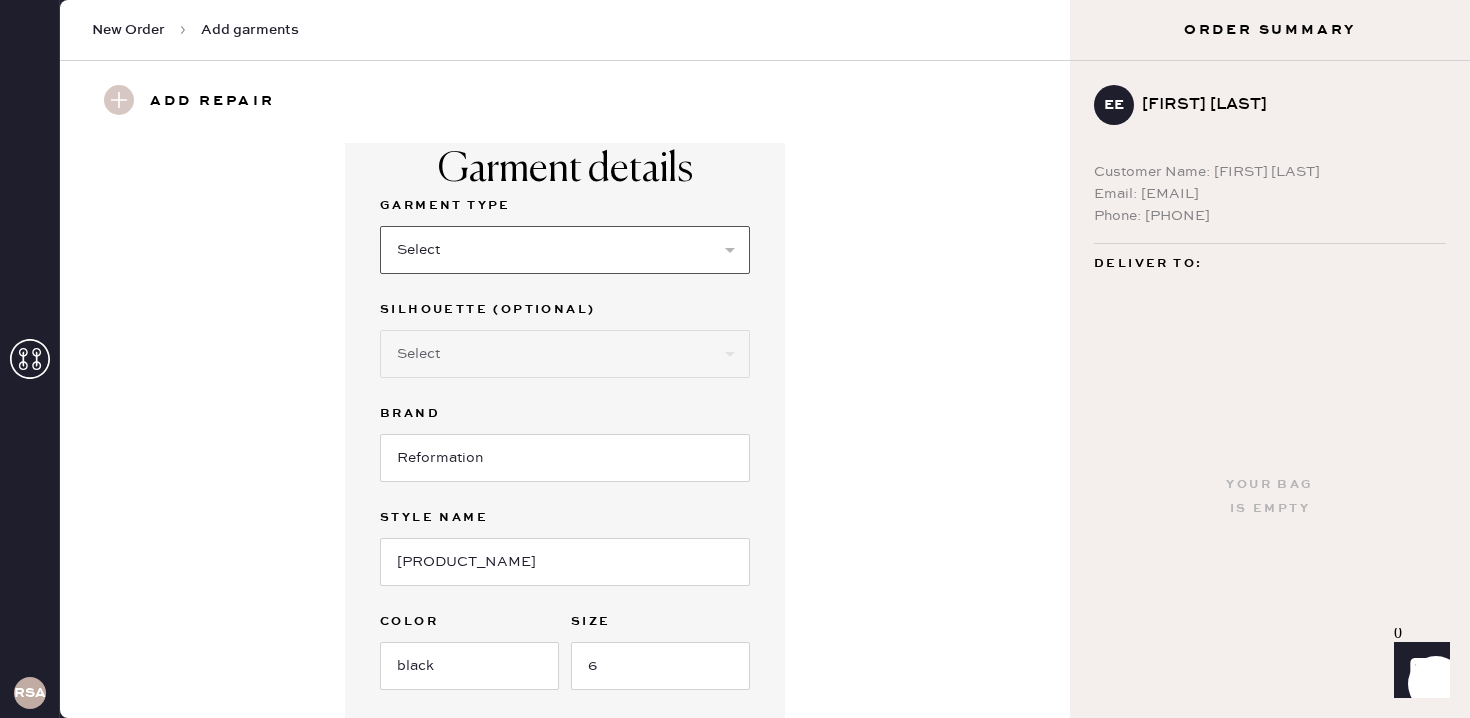 select on "4" 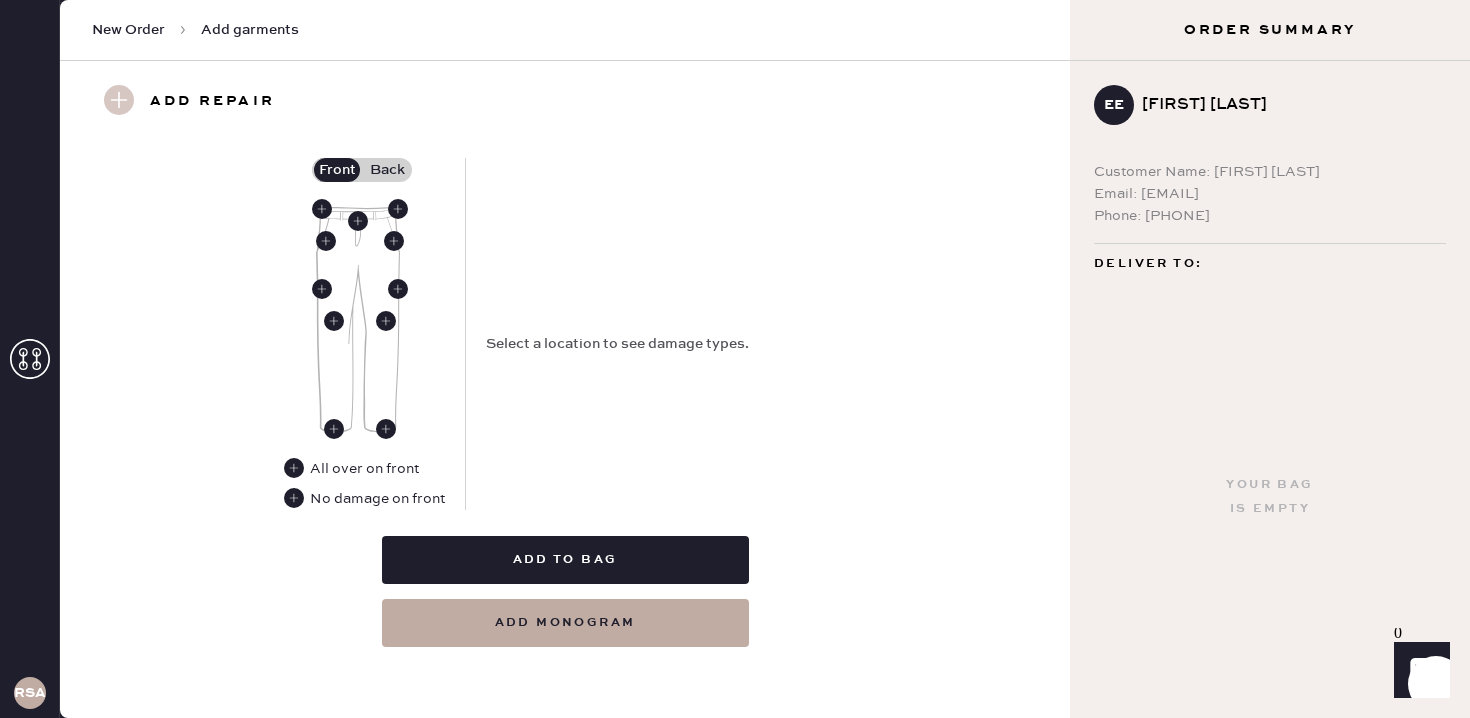 scroll, scrollTop: 871, scrollLeft: 0, axis: vertical 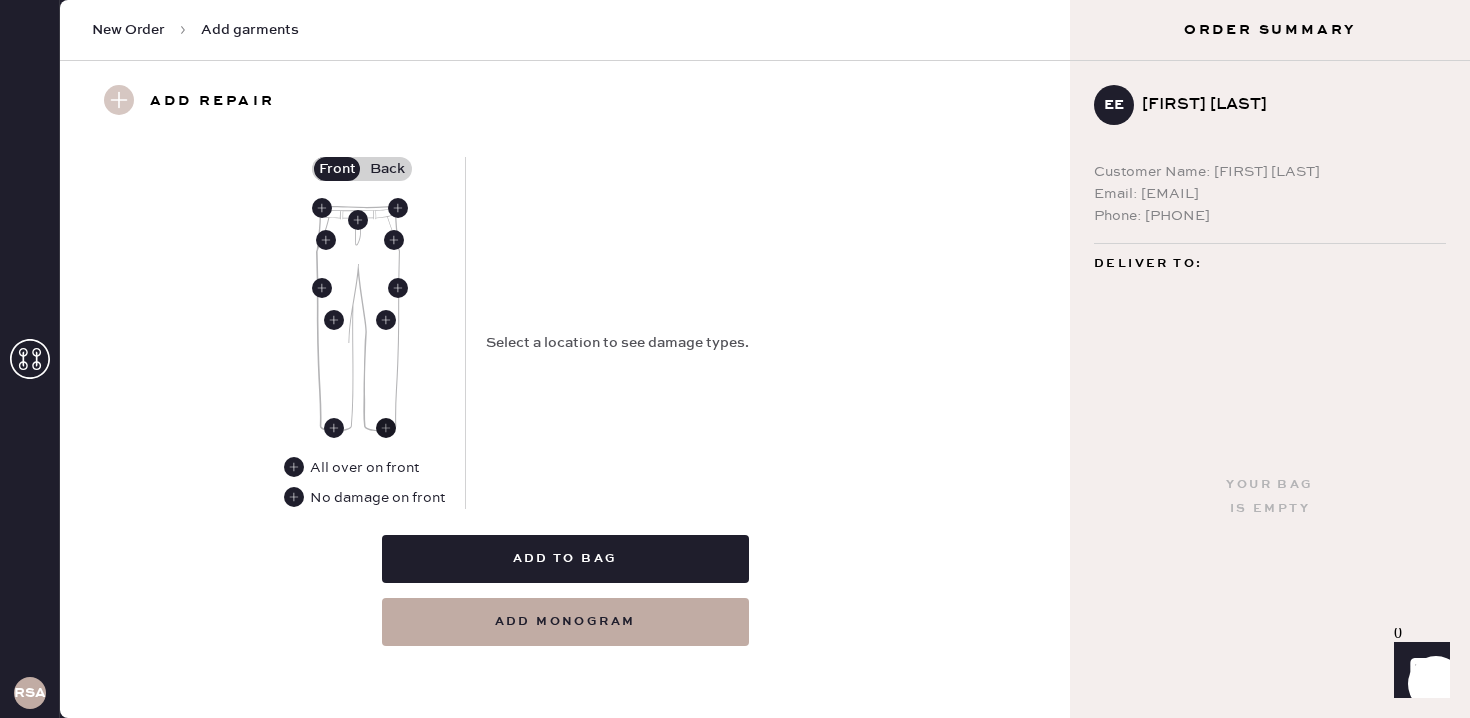 click 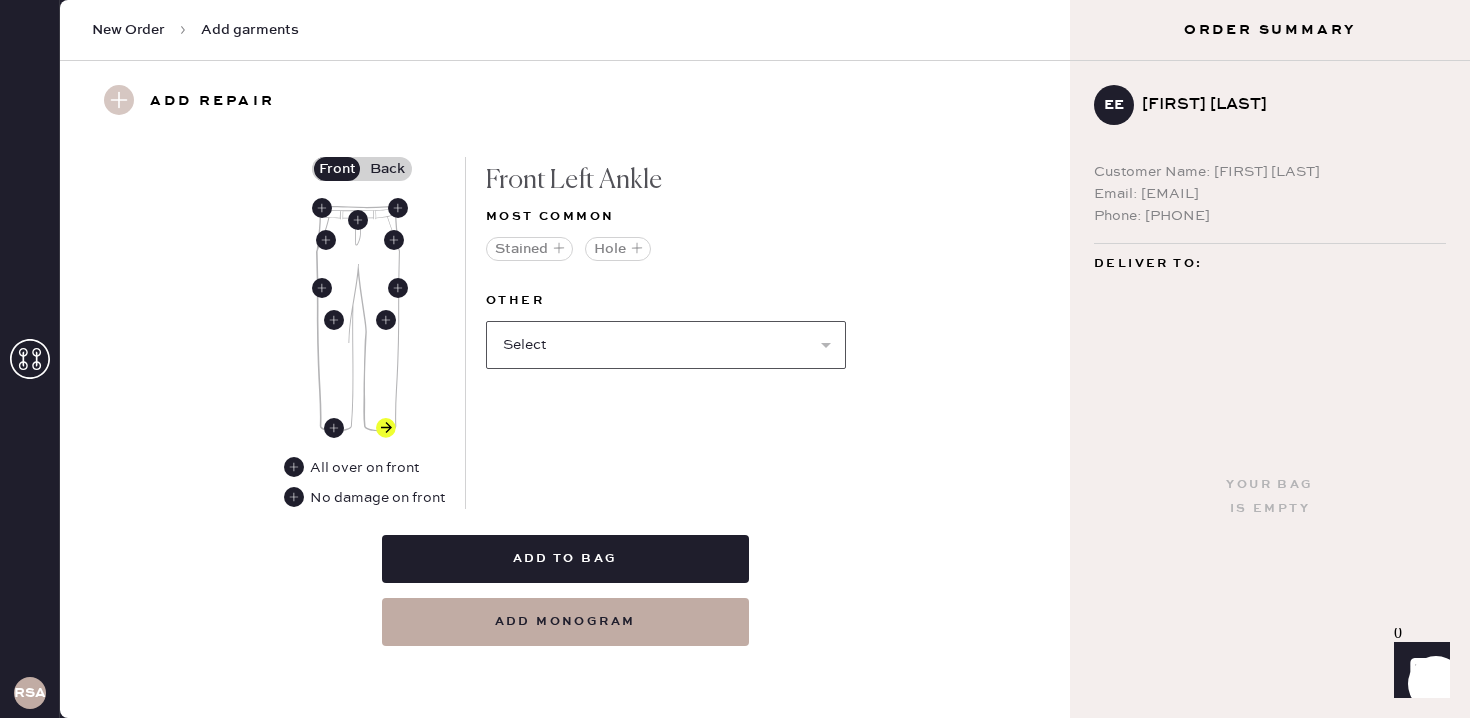 click on "Select Broken / Ripped Hem Broken Beads Broken Belt Loop Broken Button Broken Elastic Broken Hook & Eye Broken Label/tag Broken Snap Broken Strap Broken Zipper Lint/hair Missing Beads Missing Button Missing Elastic Missing Hook & Eye Missing Snap Missing Strap Missing Zipper Odor Pilled Pull / Snag Stretched Elastic Seam Rip Wrinkled" at bounding box center (666, 345) 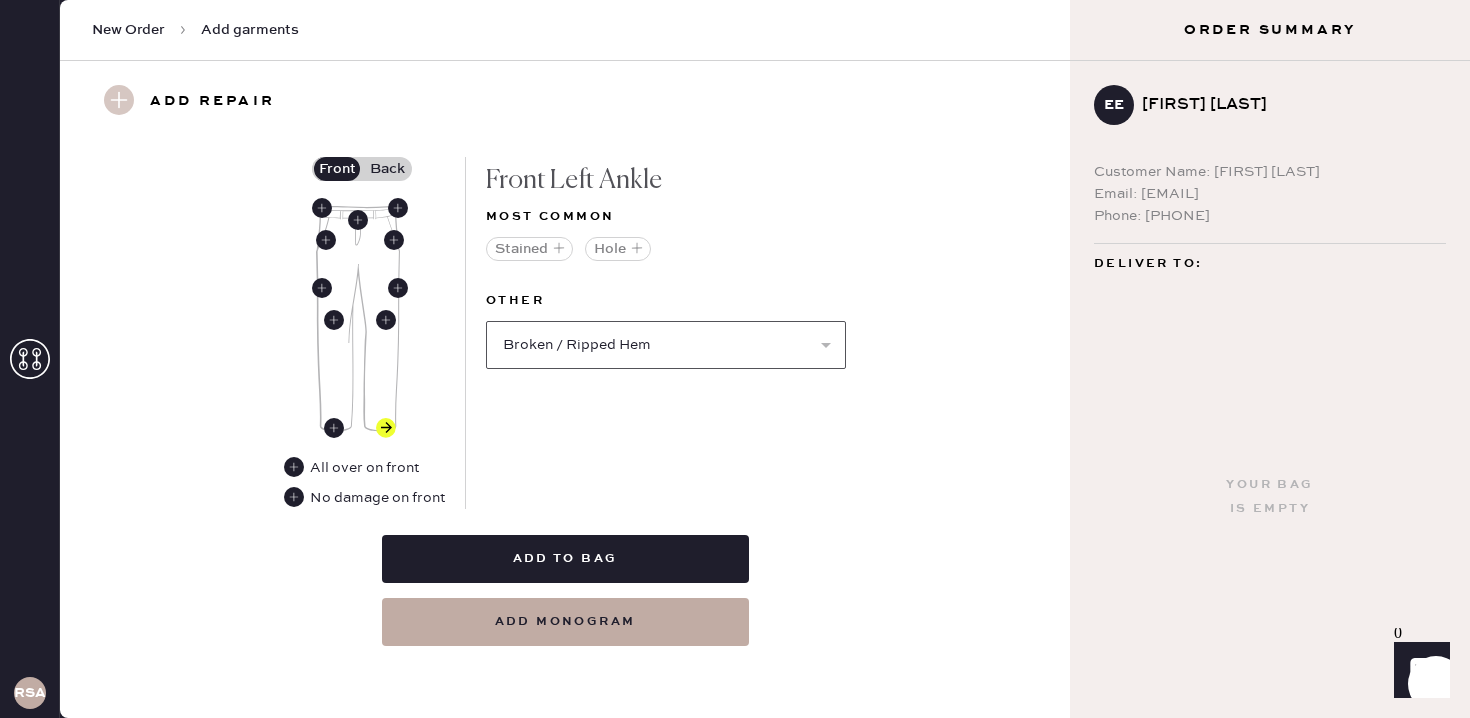 select 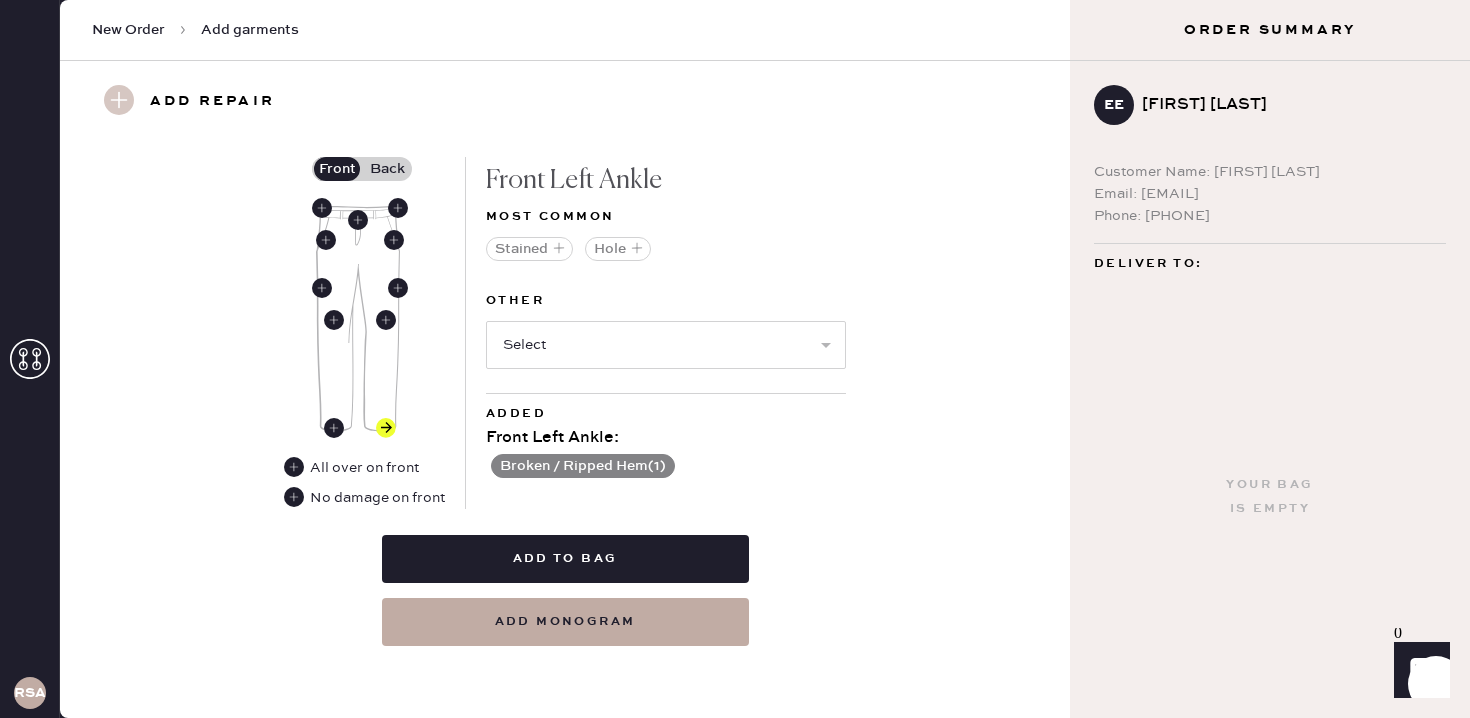 click on "Back" at bounding box center (387, 169) 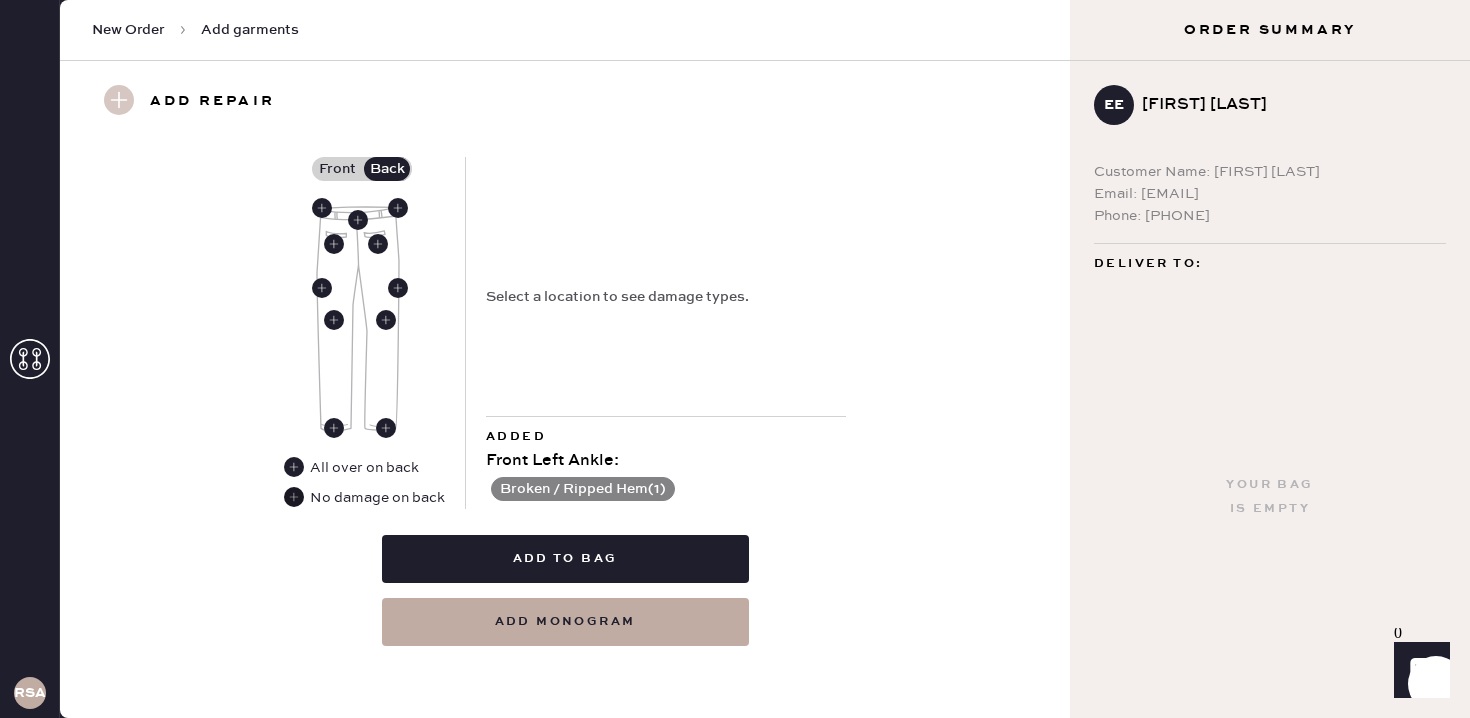 click 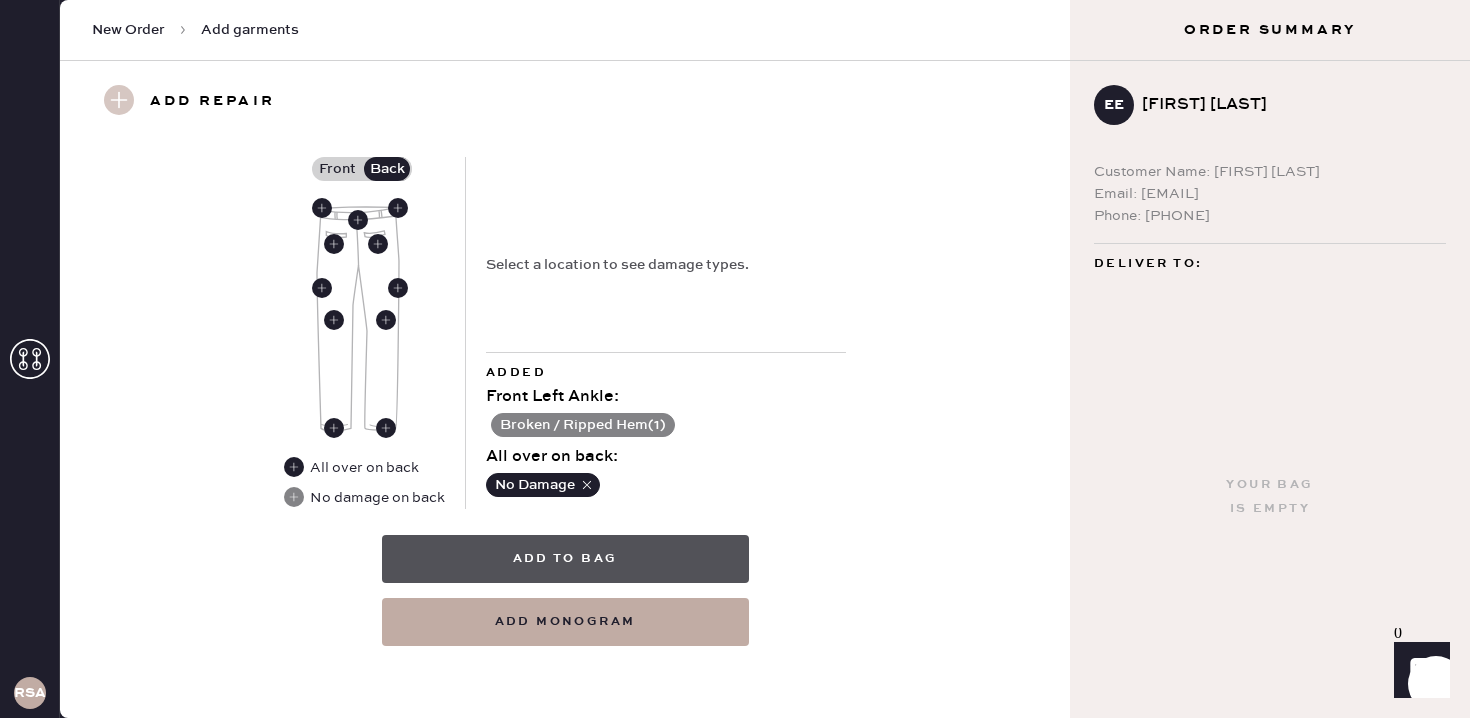 click on "Add to bag" at bounding box center [565, 559] 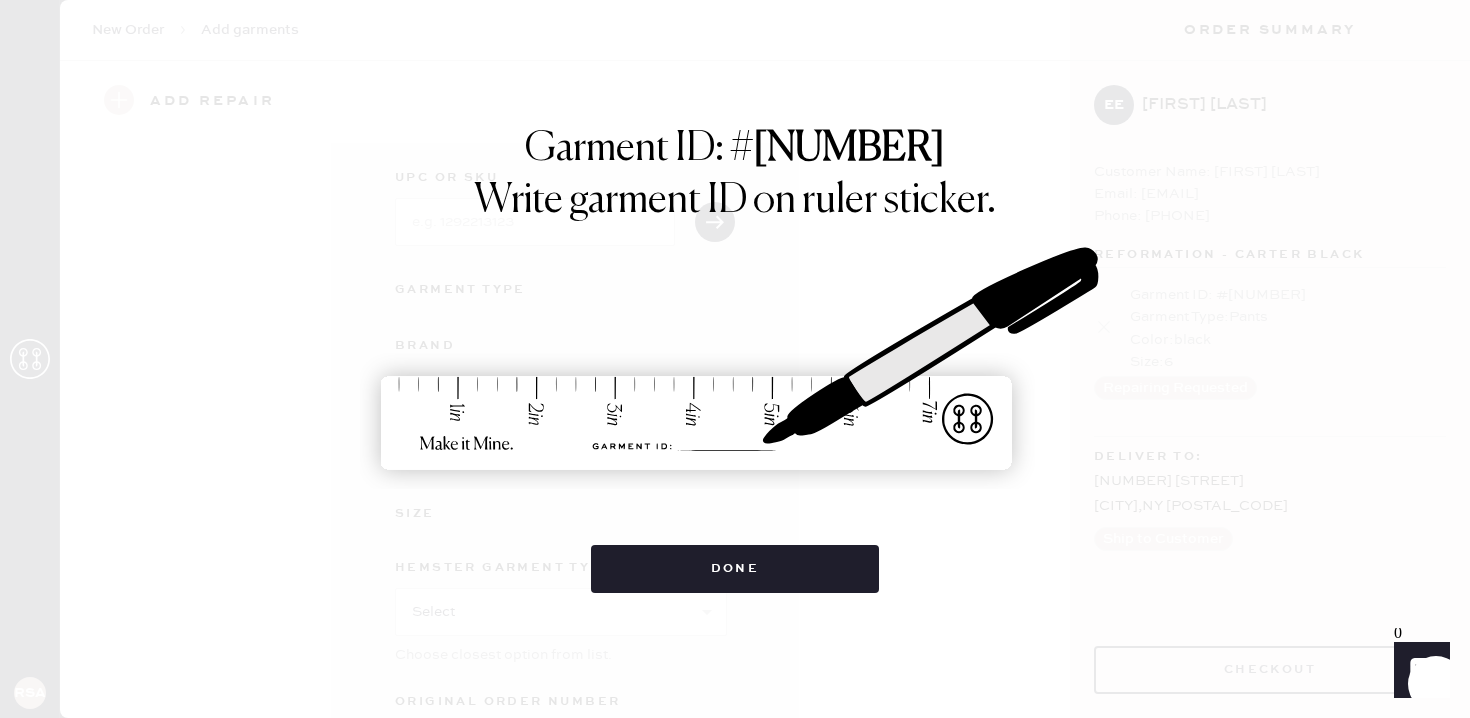 scroll, scrollTop: 0, scrollLeft: 0, axis: both 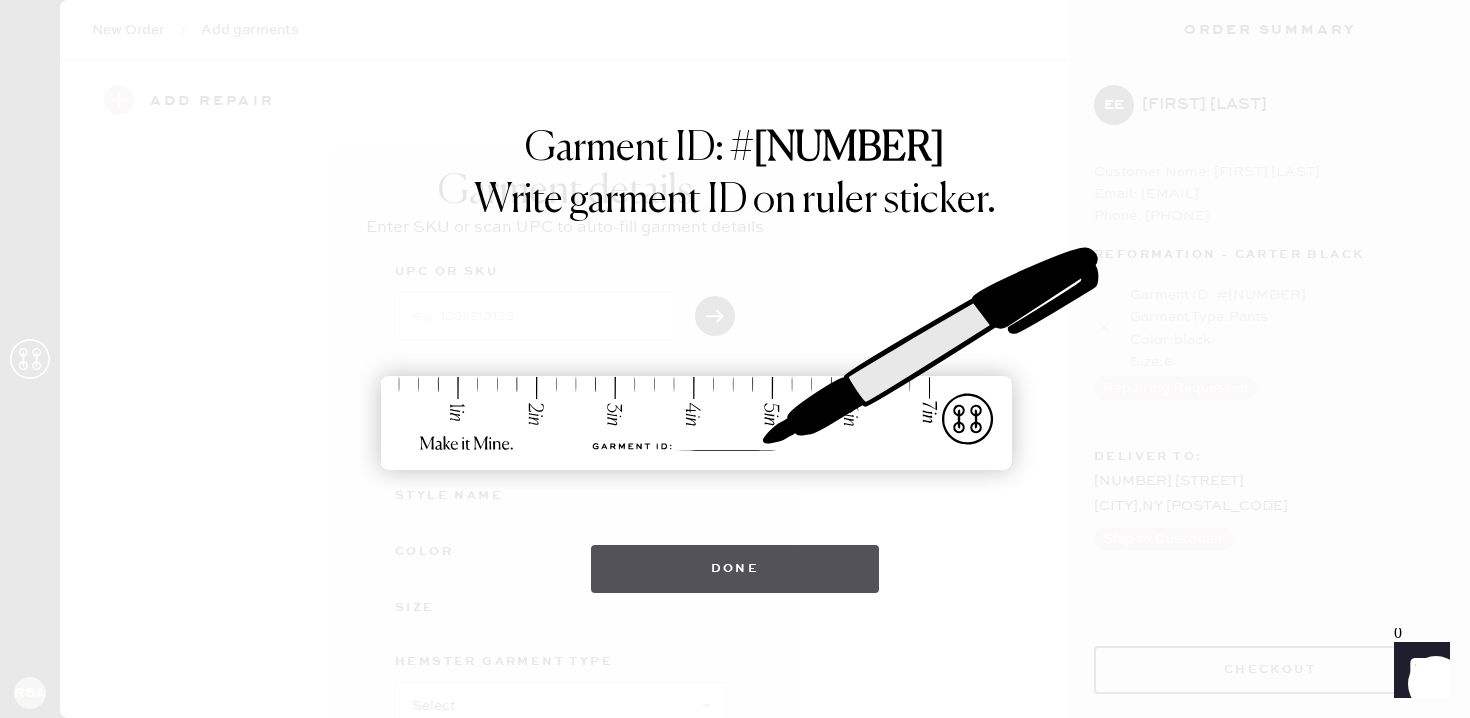 click on "Done" at bounding box center (735, 569) 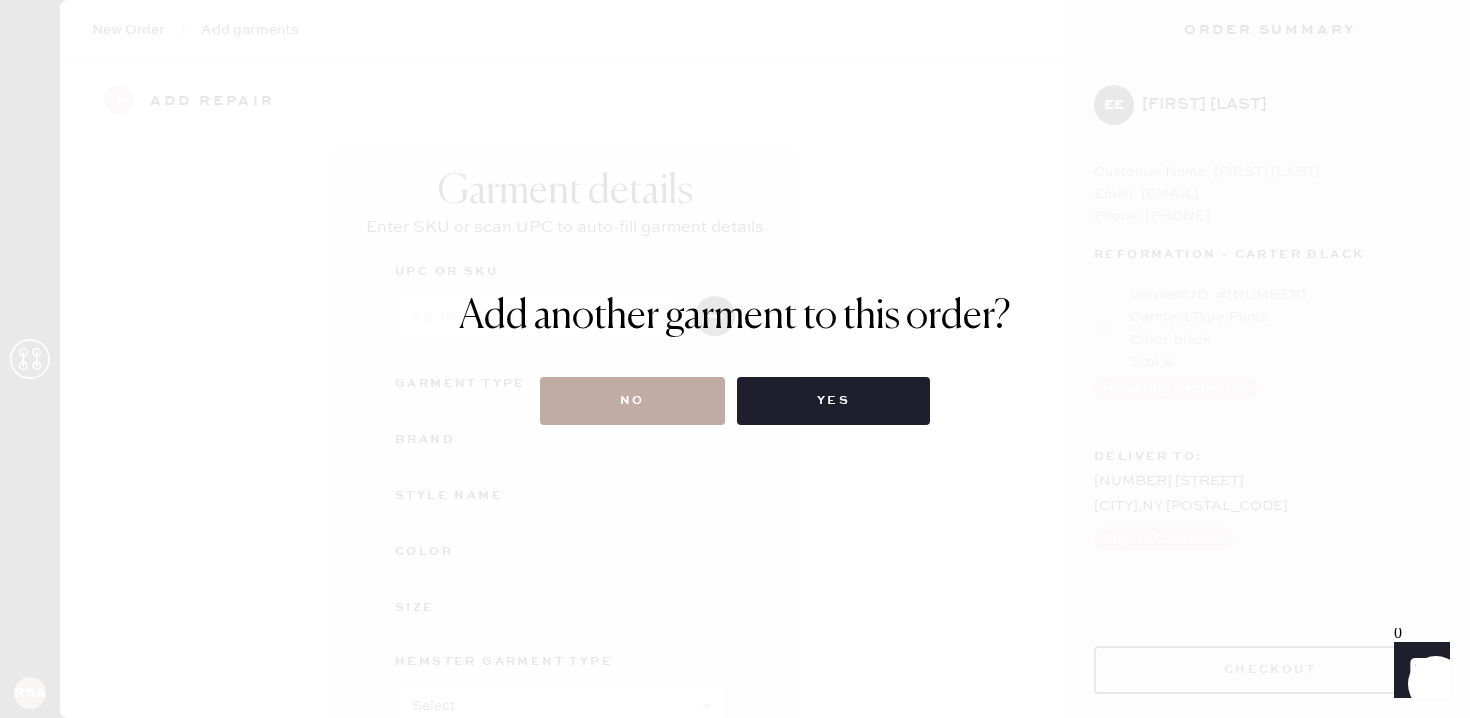 click on "No" at bounding box center (632, 401) 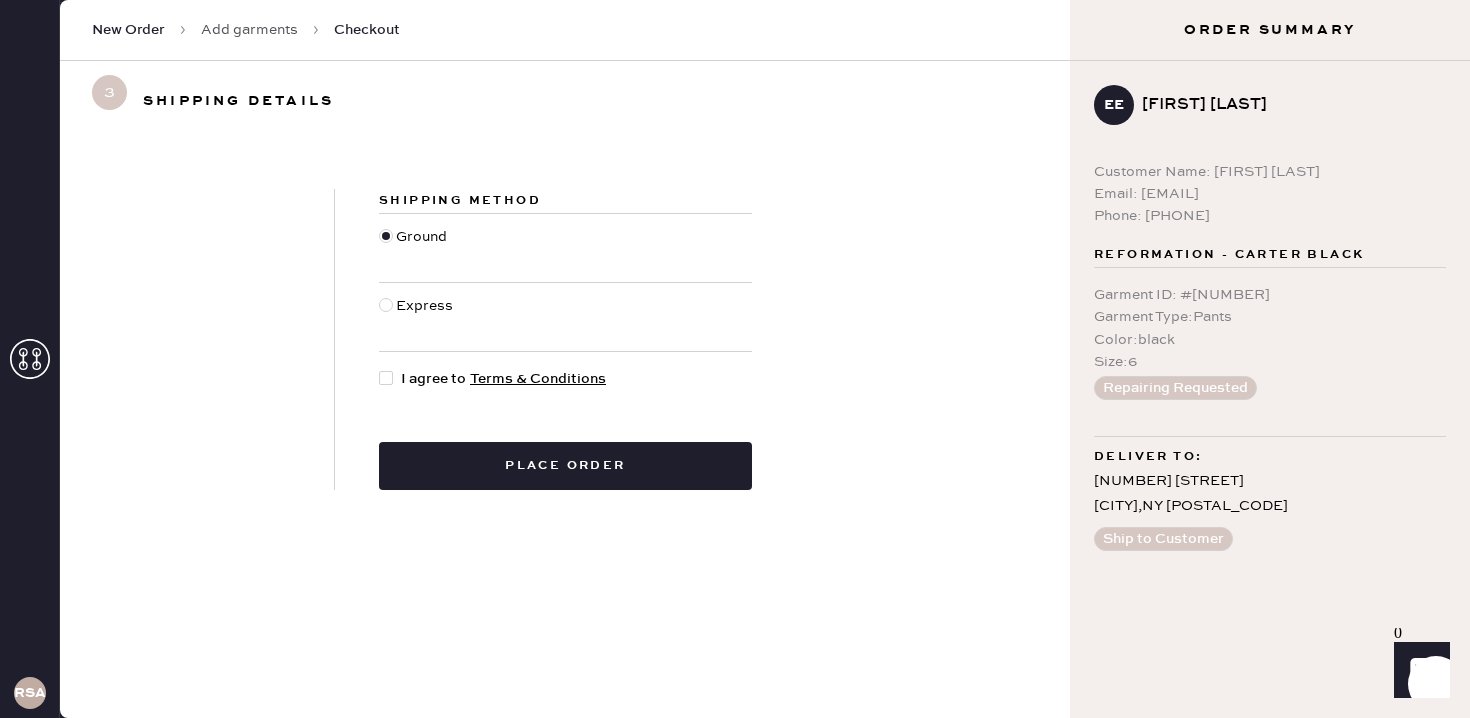 click at bounding box center (386, 378) 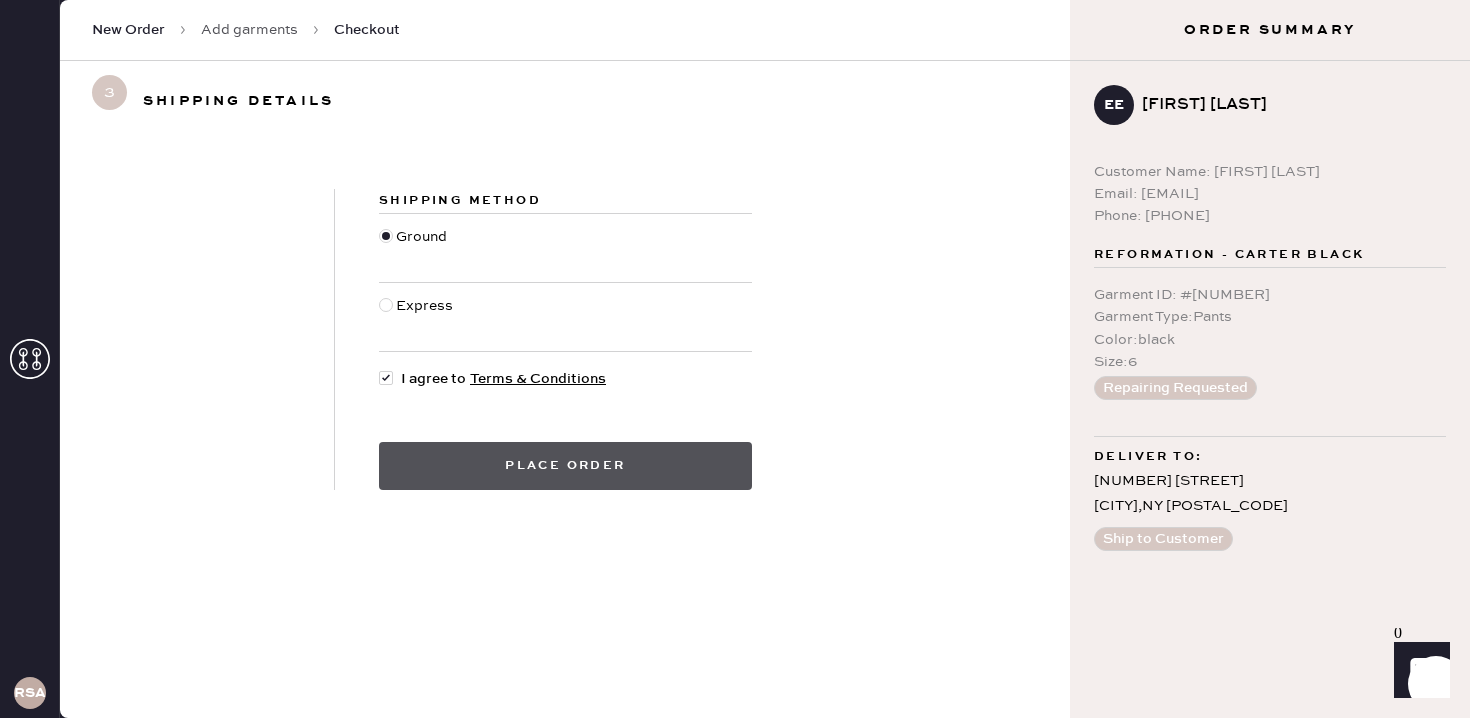 click on "Place order" at bounding box center [565, 466] 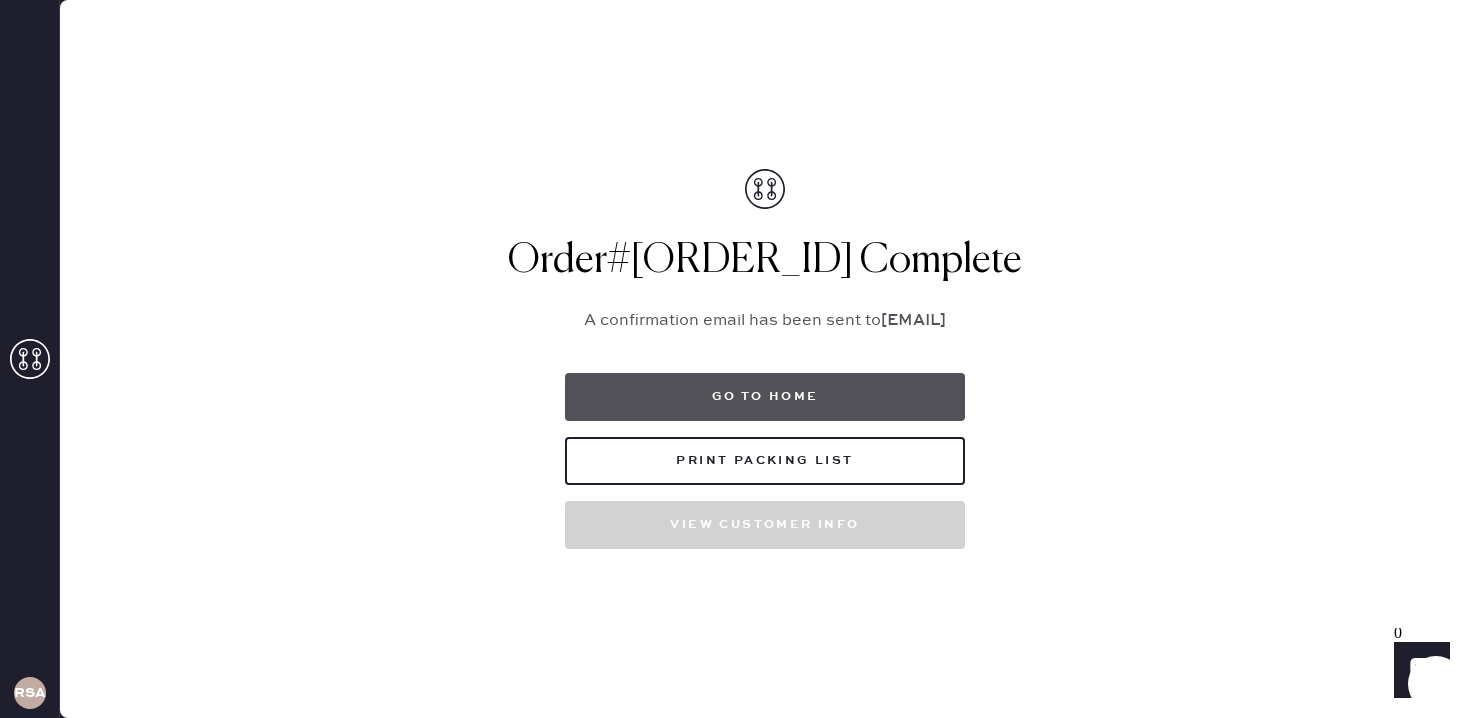 click on "Go to home" at bounding box center [765, 397] 